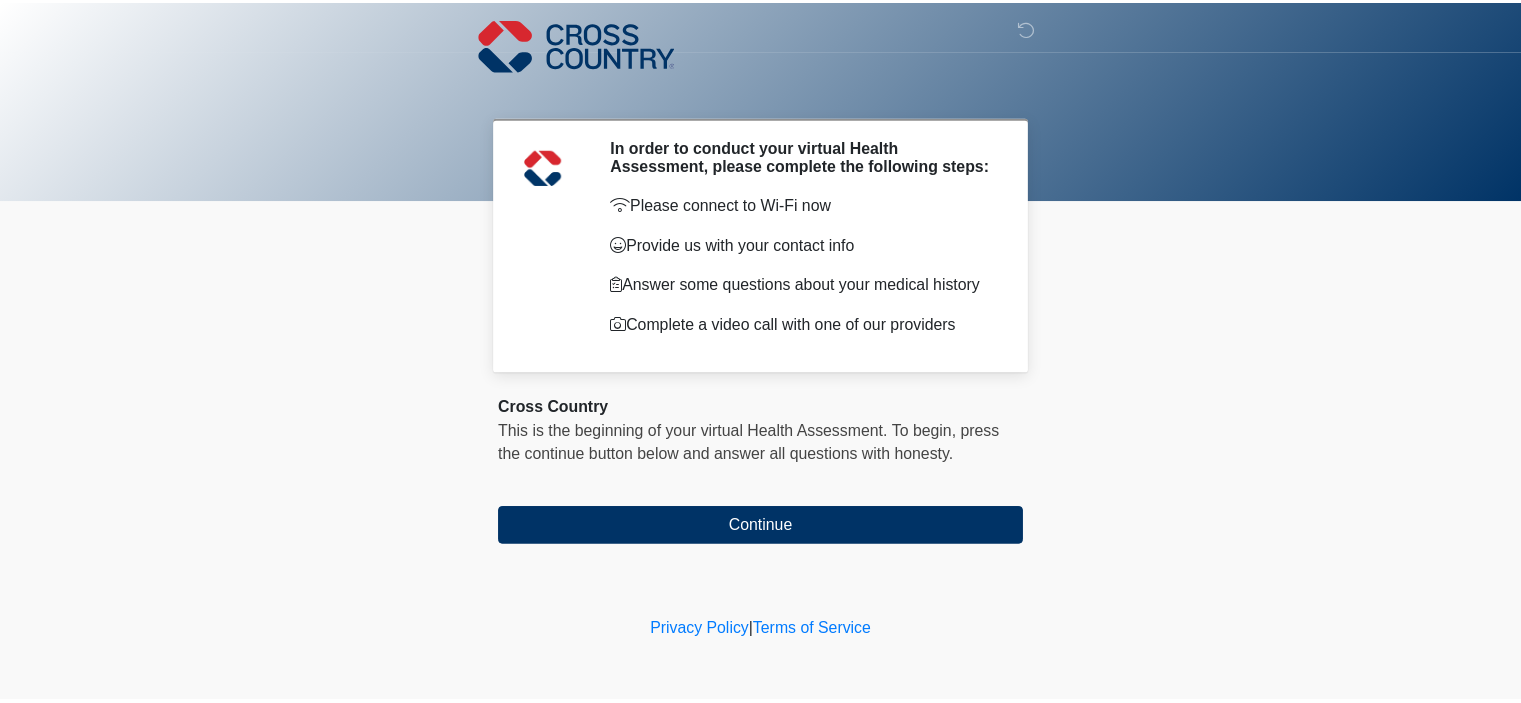 scroll, scrollTop: 0, scrollLeft: 0, axis: both 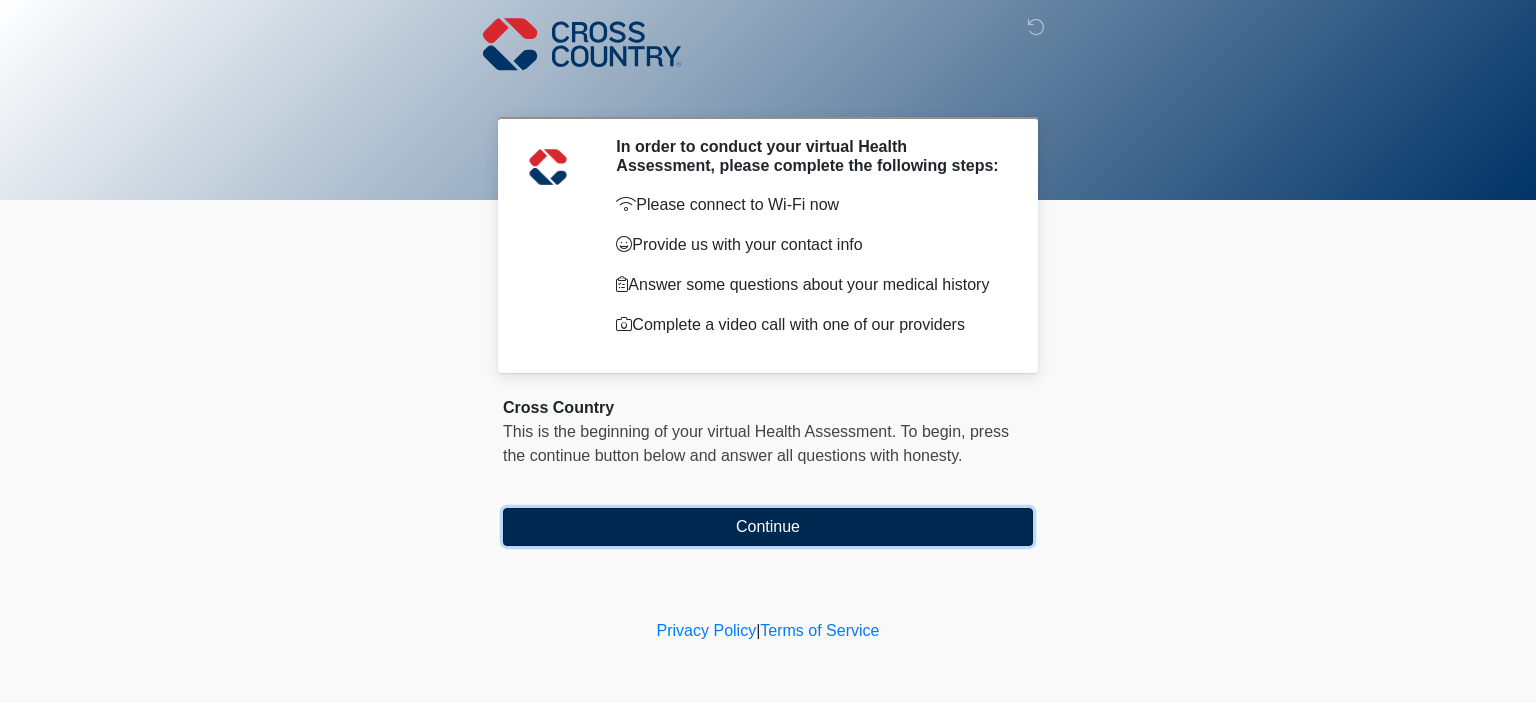 click on "Continue" at bounding box center (768, 527) 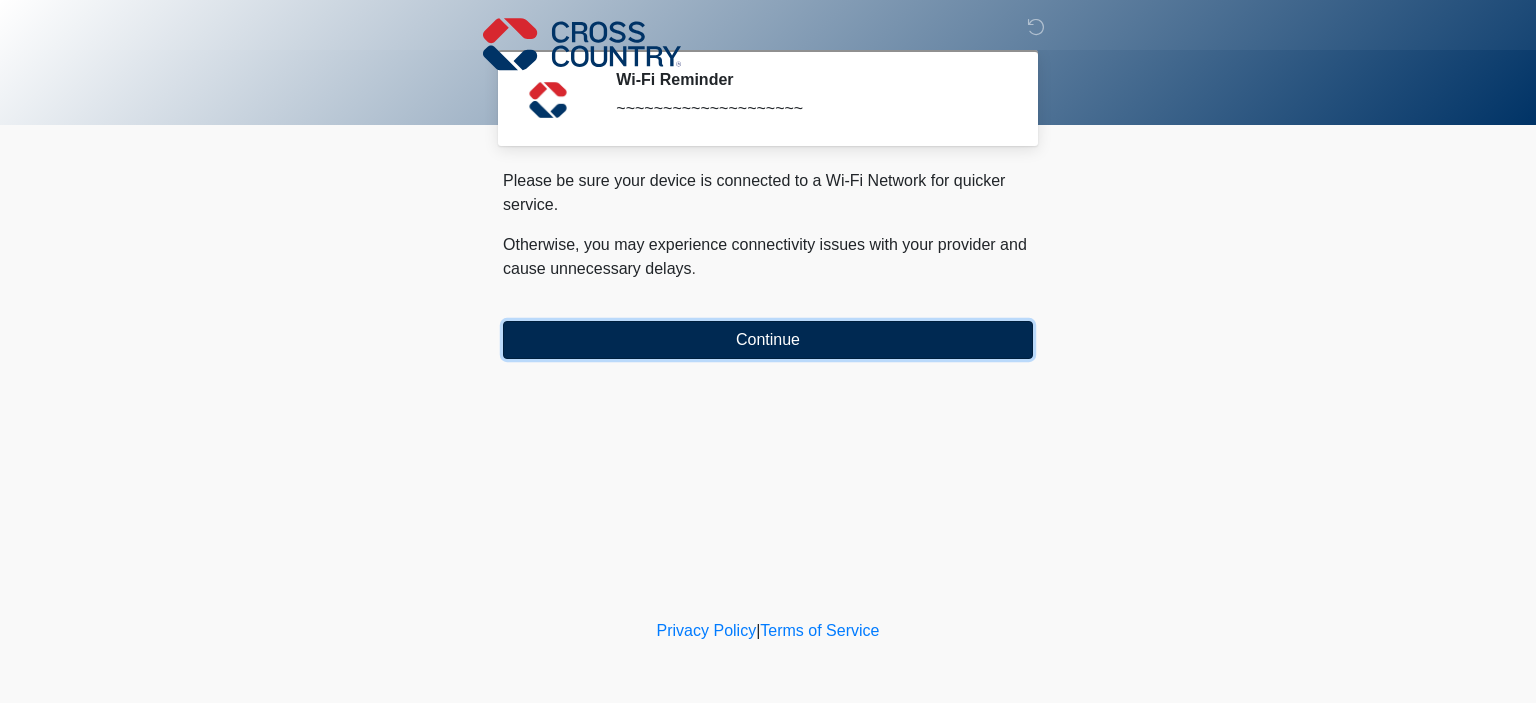 click on "Continue" at bounding box center (768, 340) 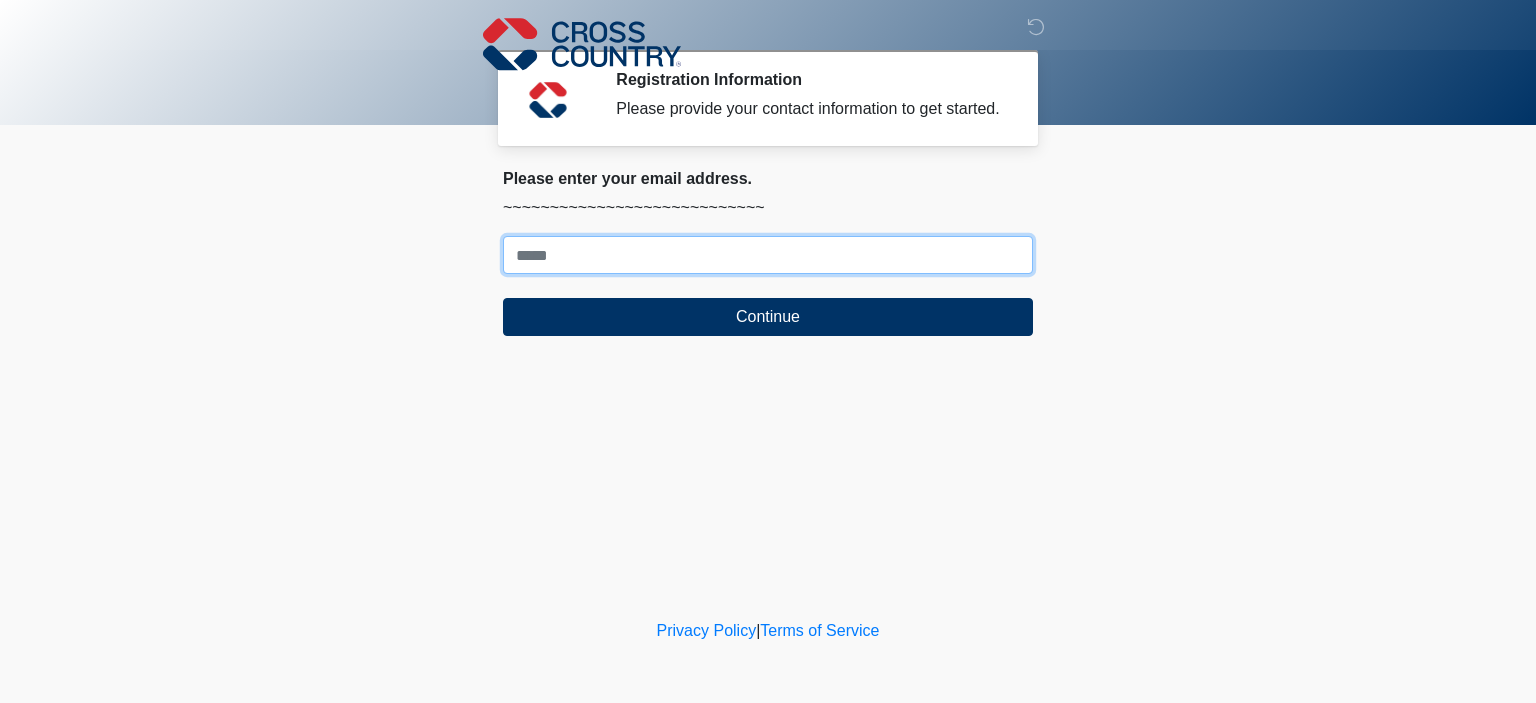 click on "Where should we email your response?" at bounding box center [768, 255] 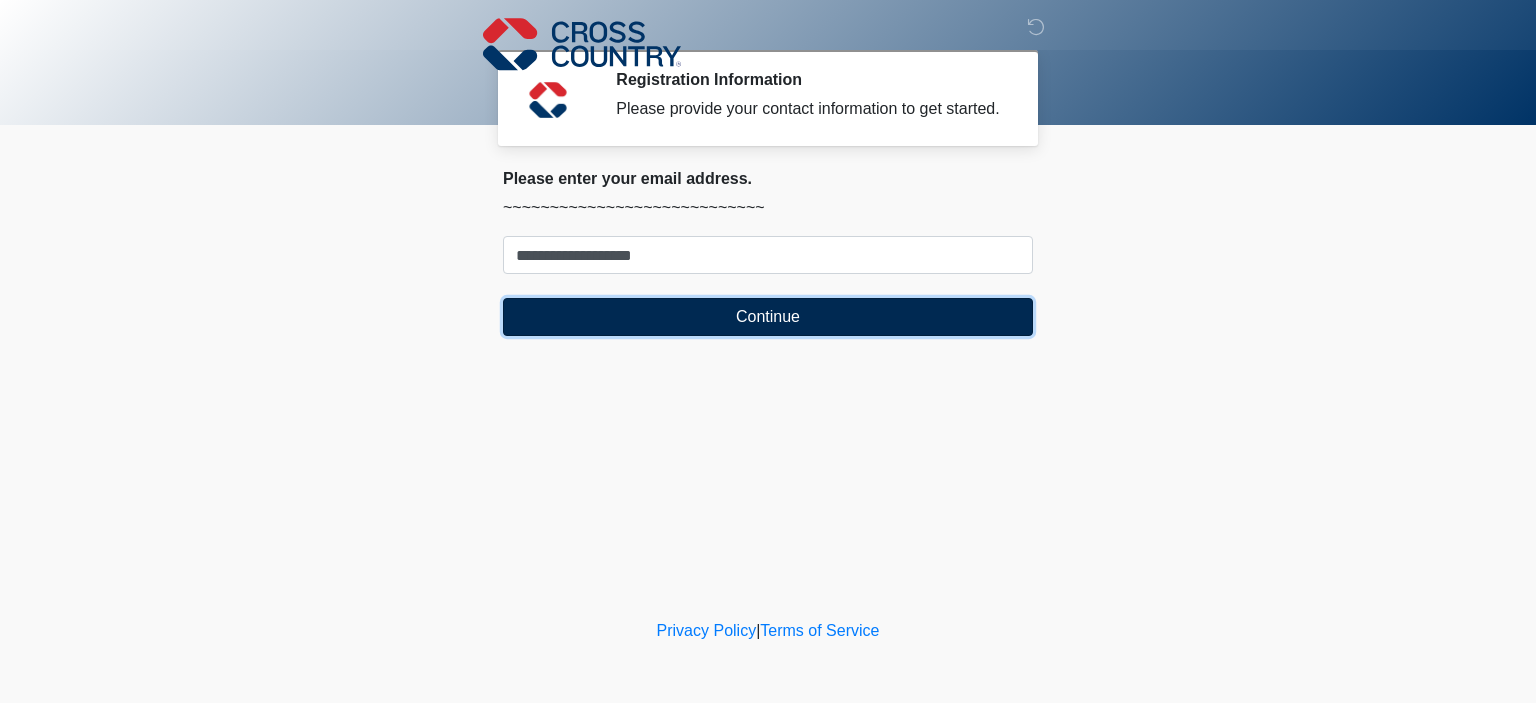 click on "Continue" at bounding box center [768, 317] 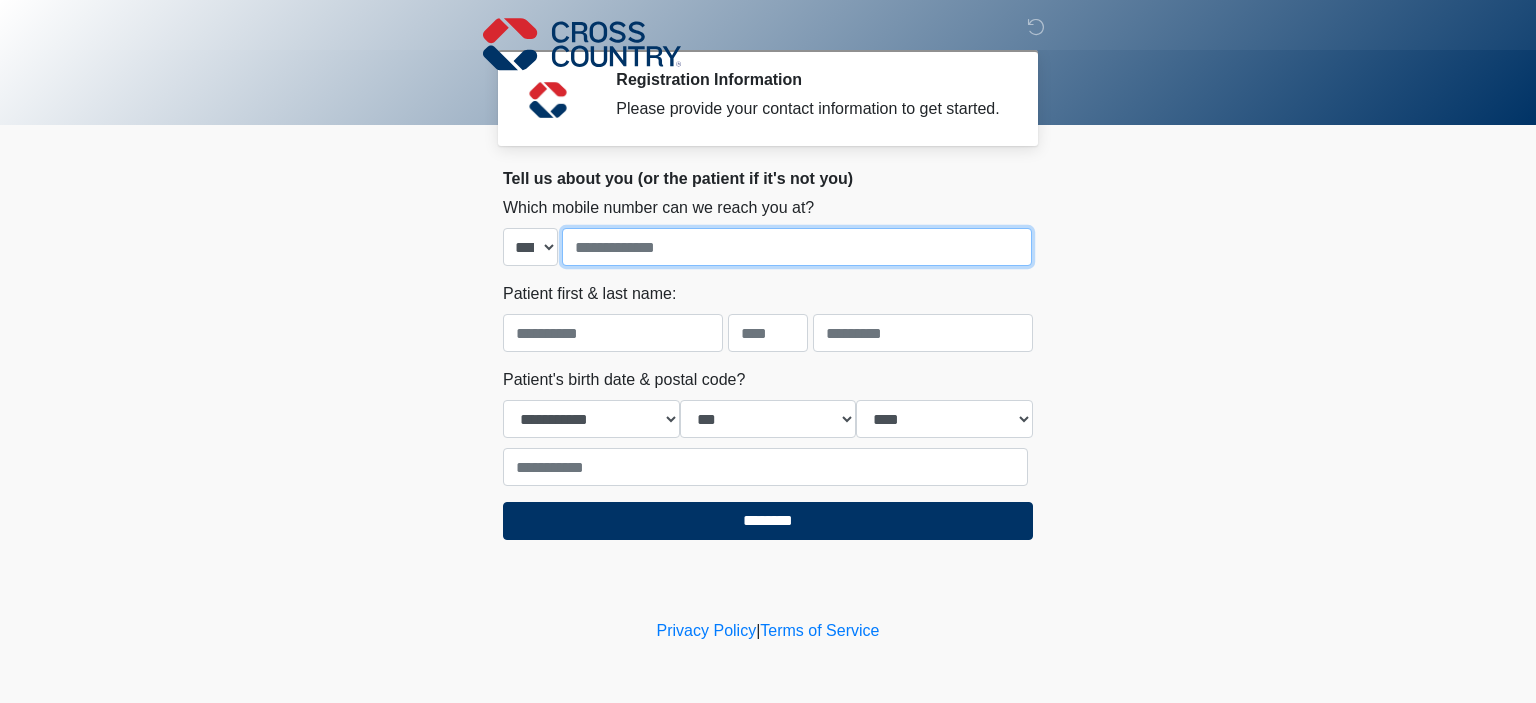 click at bounding box center [797, 247] 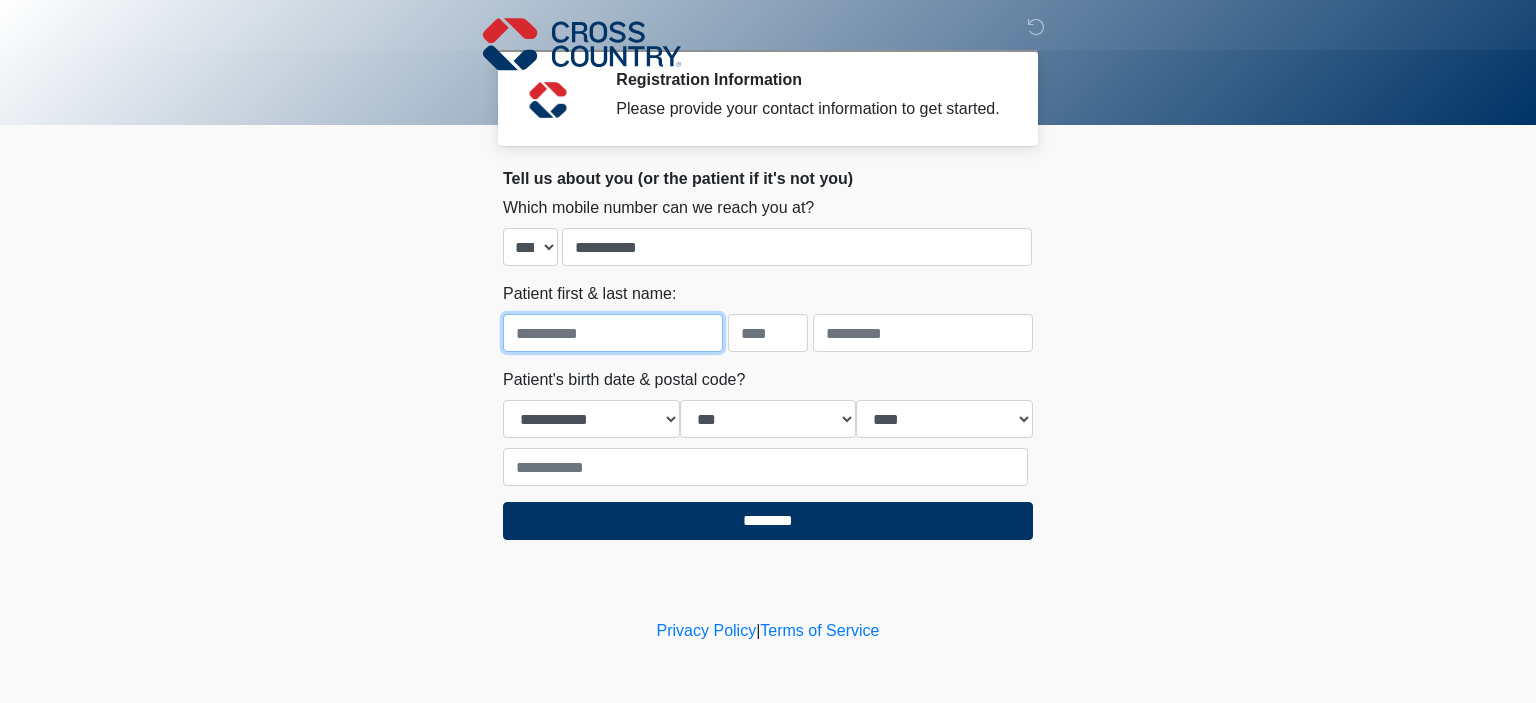 type on "********" 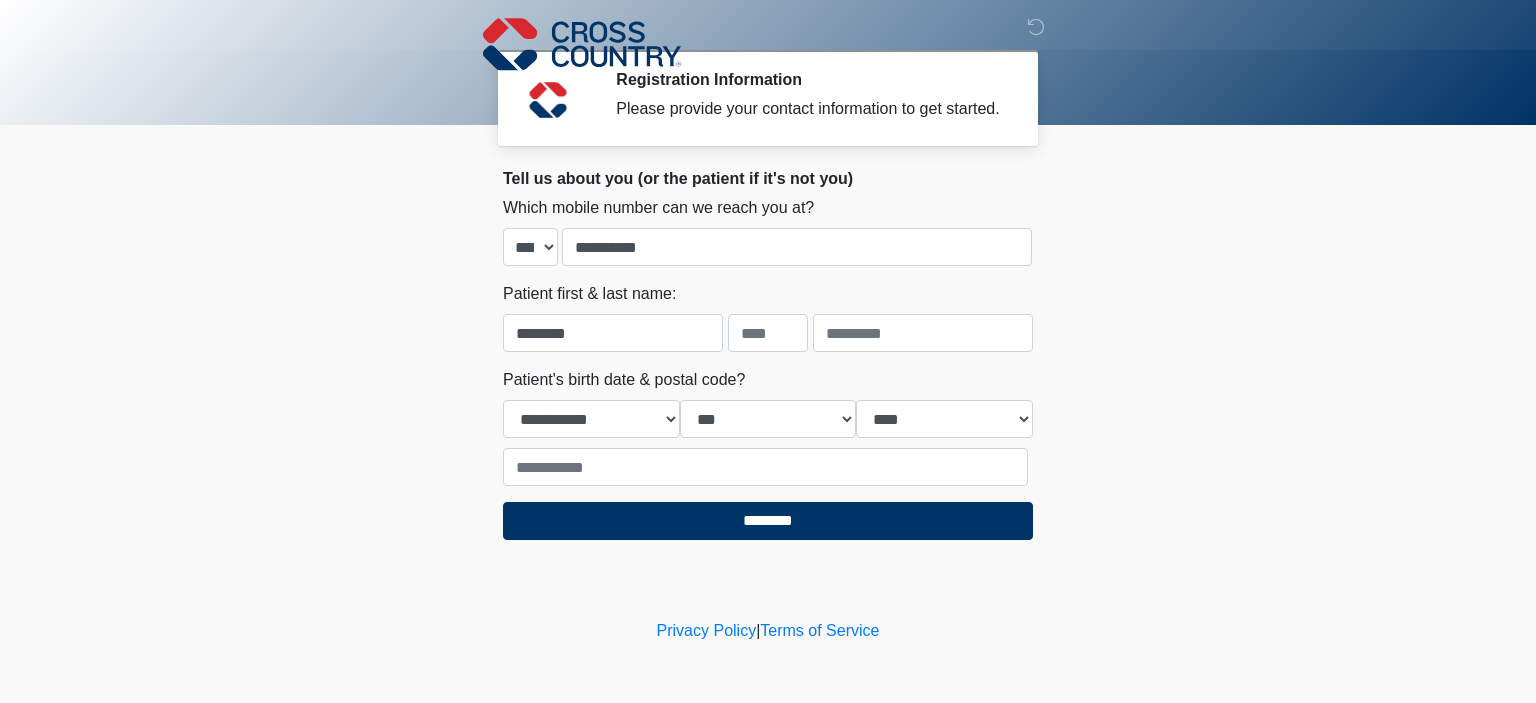 type on "***" 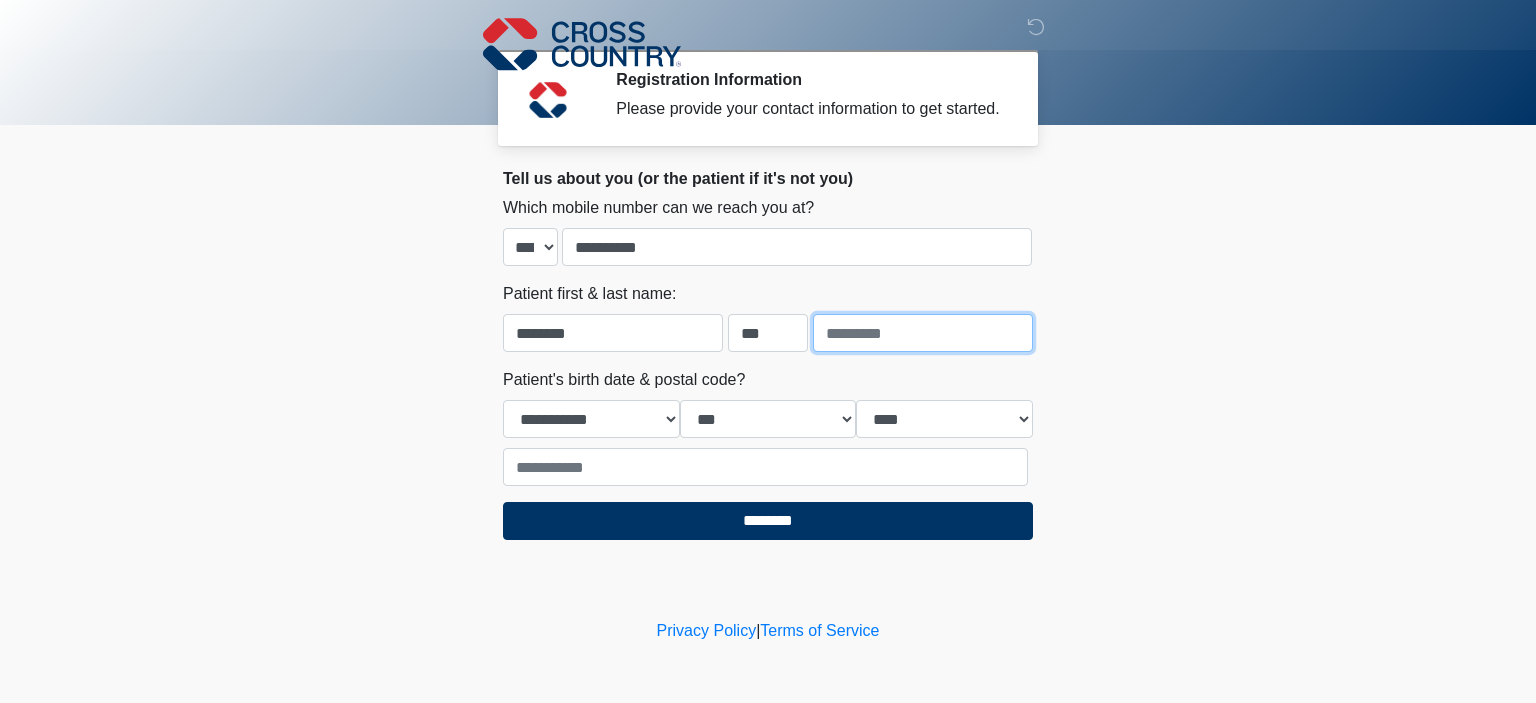 type on "**********" 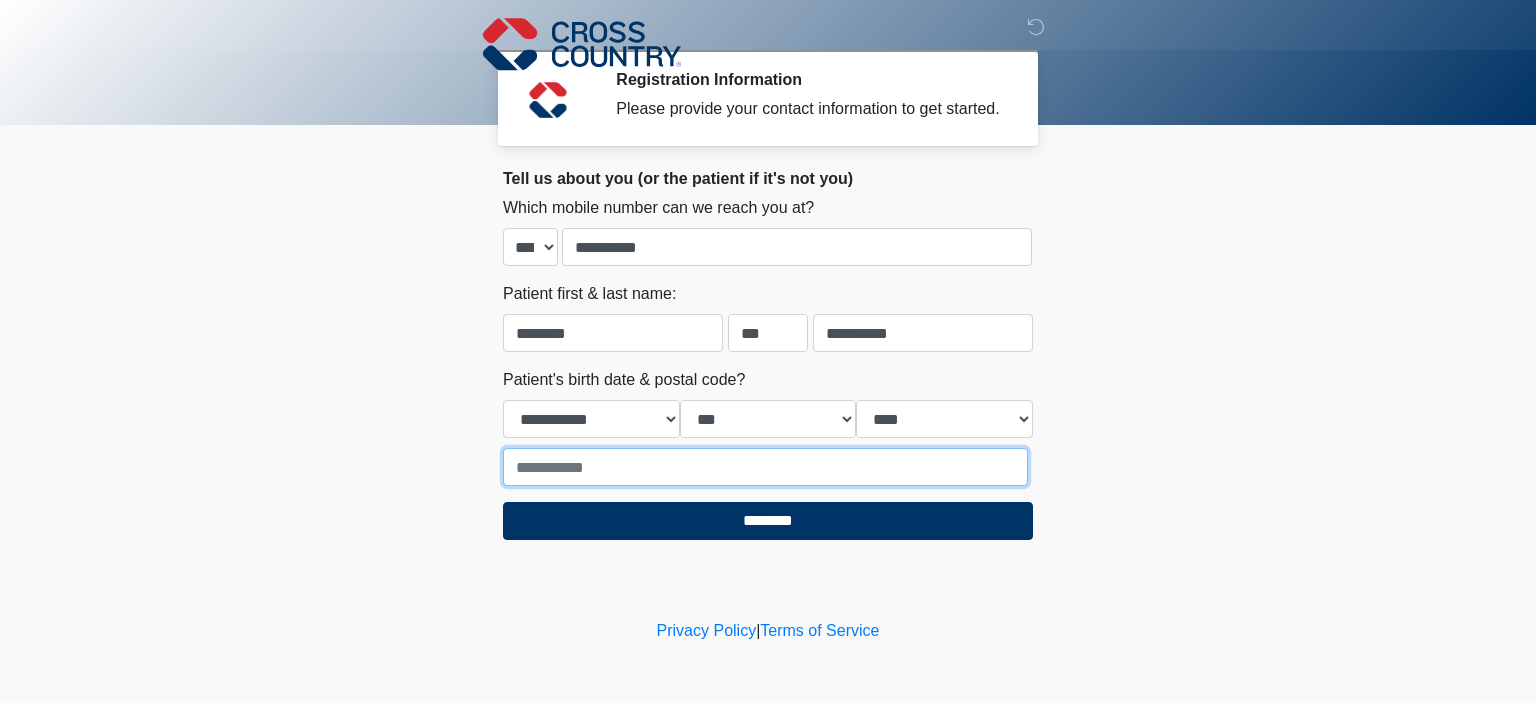 type on "*****" 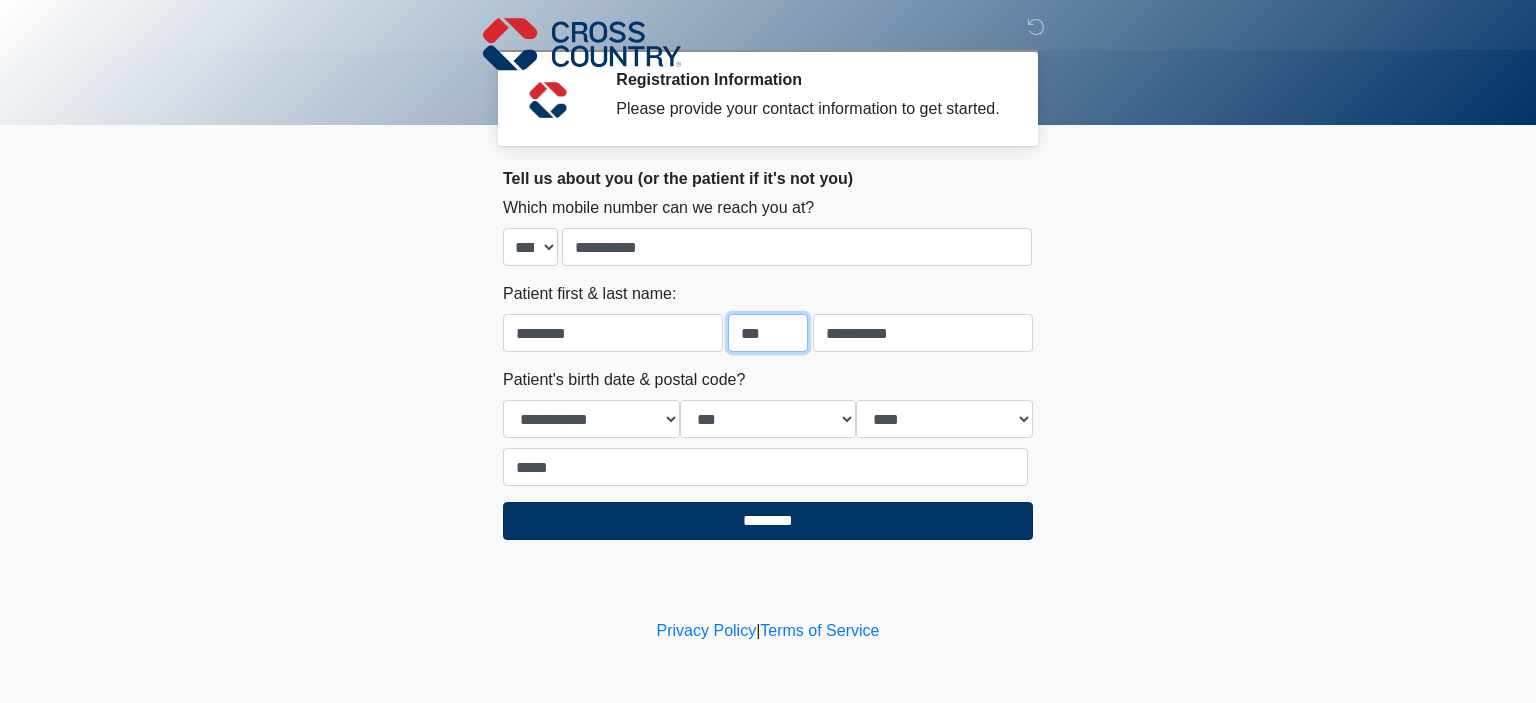 click on "***" at bounding box center [768, 333] 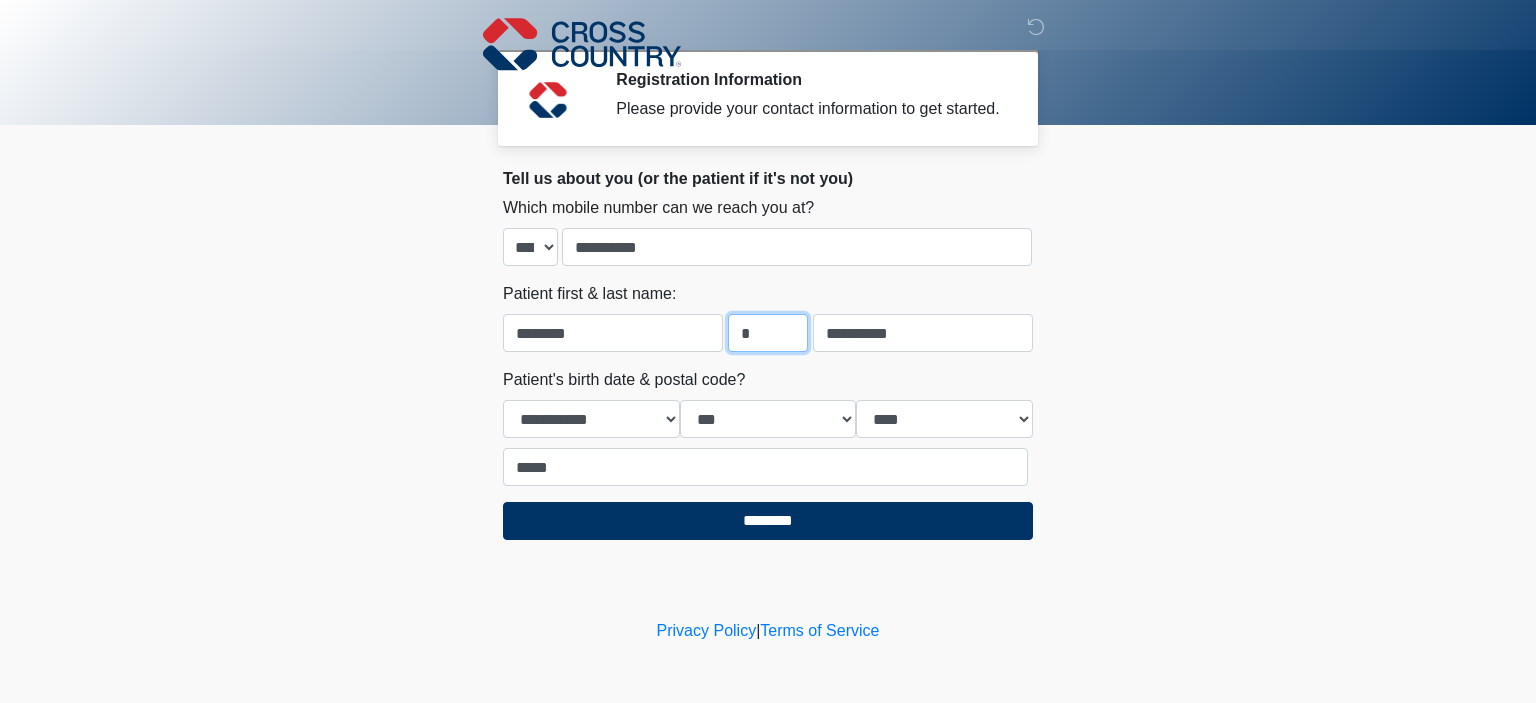 type on "*" 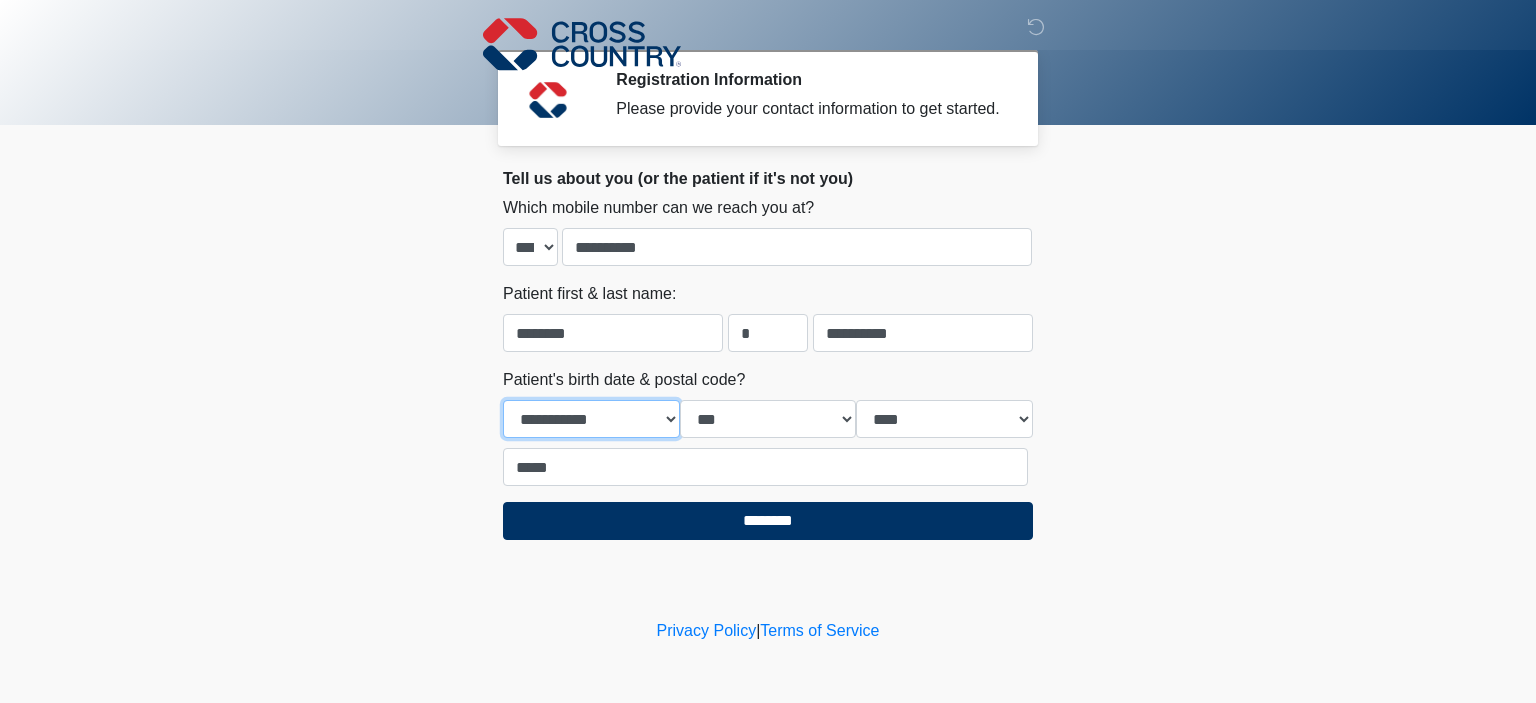 click on "**********" at bounding box center [591, 419] 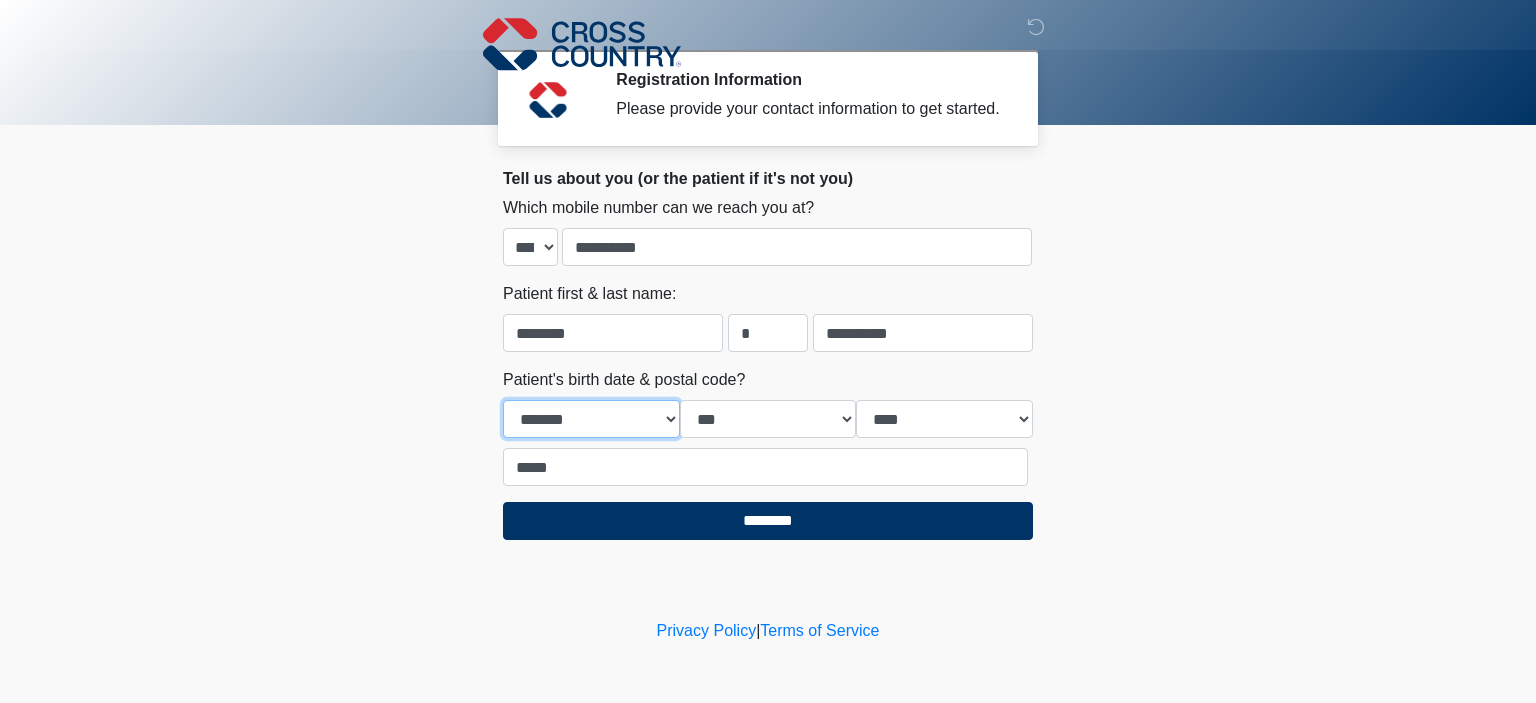 click on "**********" at bounding box center (591, 419) 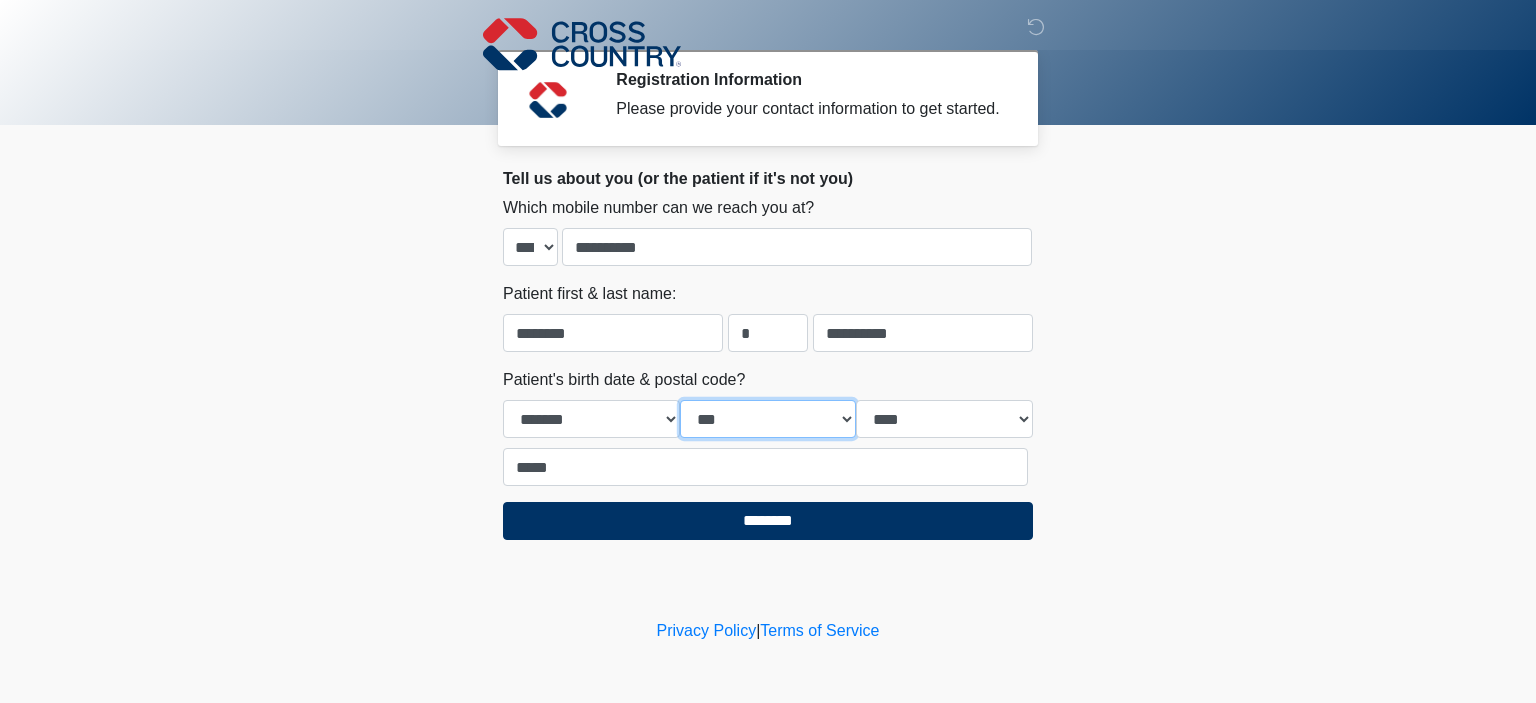 click on "***
*
*
*
*
*
*
*
*
*
**
**
**
**
**
**
**
**
**
**
**
**
**
**
**
**
**
**
**
**
**
**" at bounding box center (768, 419) 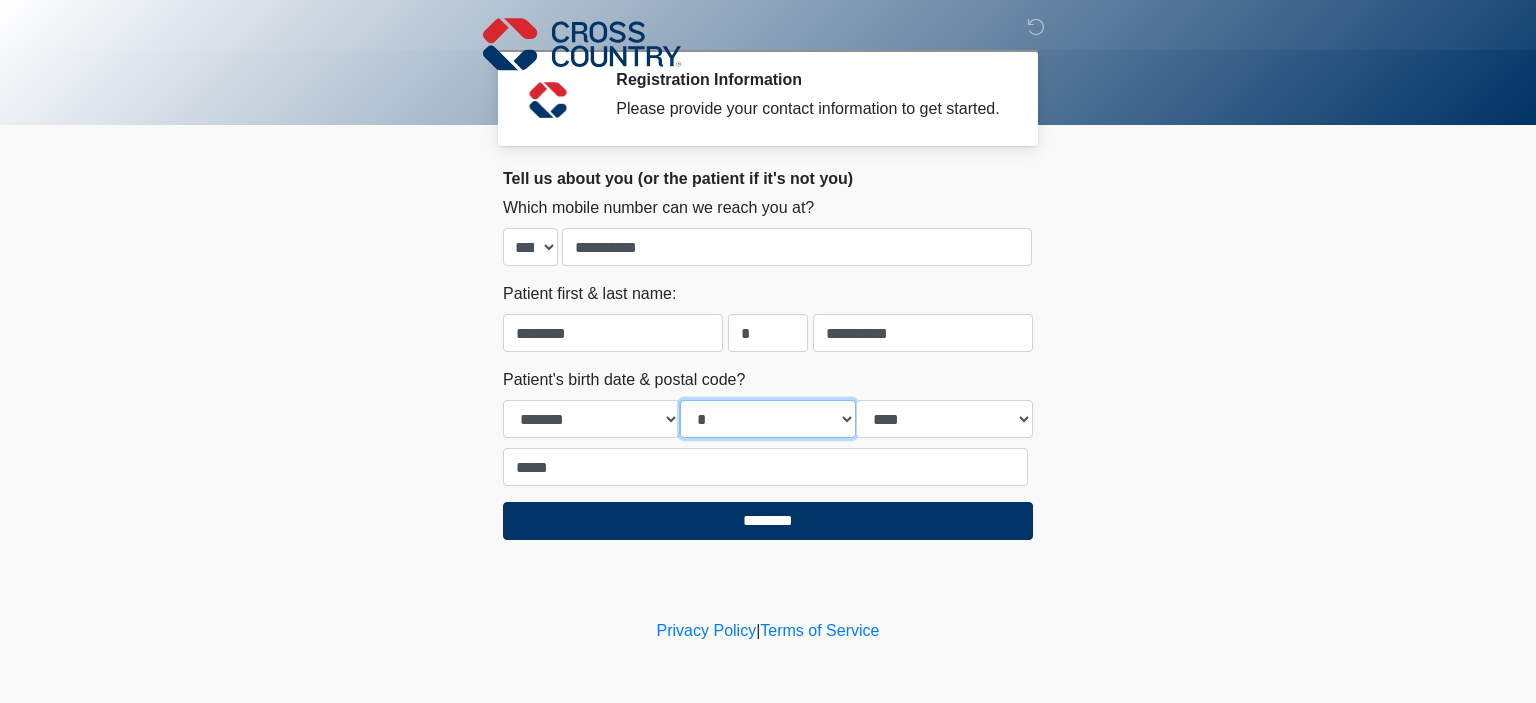click on "***
*
*
*
*
*
*
*
*
*
**
**
**
**
**
**
**
**
**
**
**
**
**
**
**
**
**
**
**
**
**
**" at bounding box center [768, 419] 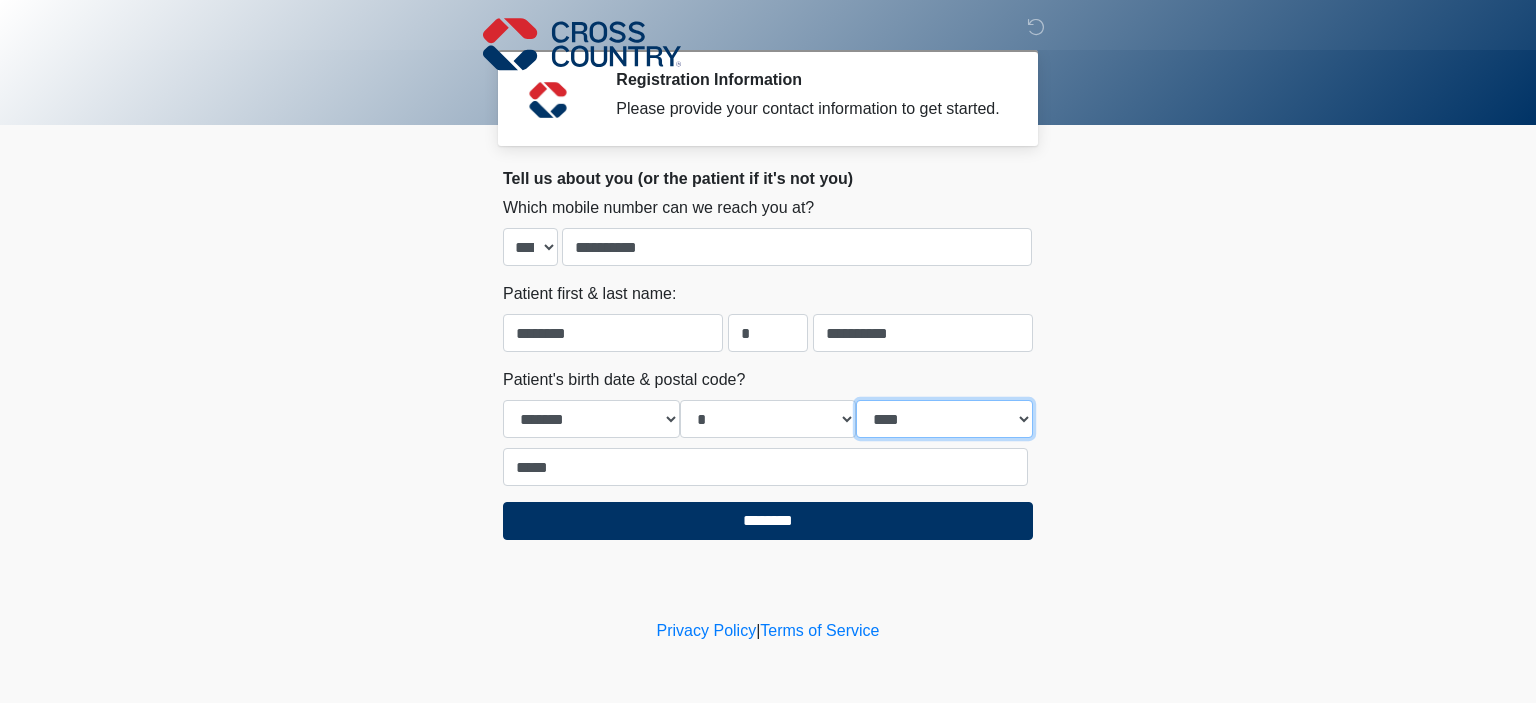 click on "****
****
****
****
****
****
****
****
****
****
****
****
****
****
****
****
****
****
****
****
****
****
****
****
****
****
****
****
****
****
****
****
****
****
****
****
****
****
****
****
****
****
****
****
****
****
****
****
****
****
****
****
****
****
****
****
****
****
****
****
****
****
****
****
****
****
****
****
****
****
****
****
****
****
****
****
****
****
****
****
****
****
****
****
****
****
****
****
****
****
****
****
****
****
****
****
****
****
****
****
****
****" at bounding box center (944, 419) 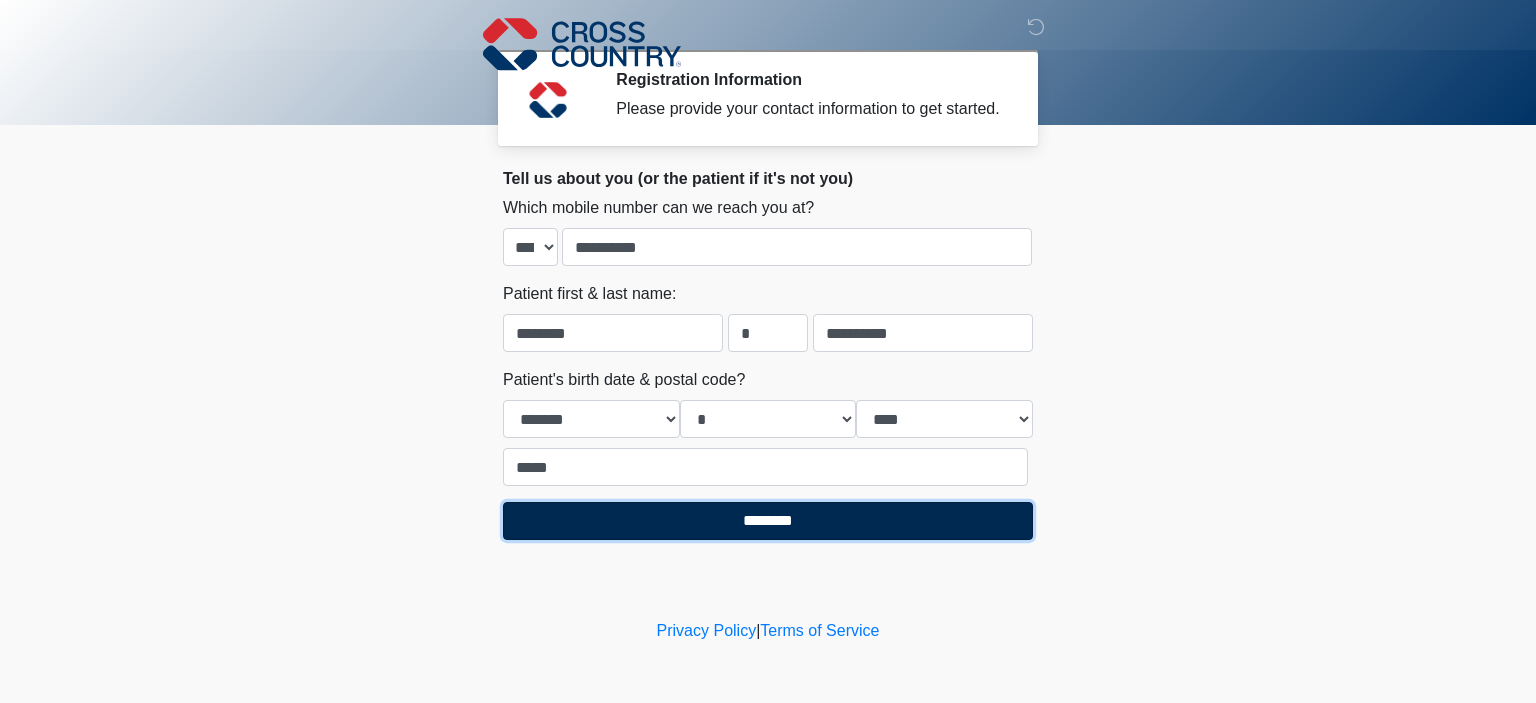 click on "********" at bounding box center (768, 521) 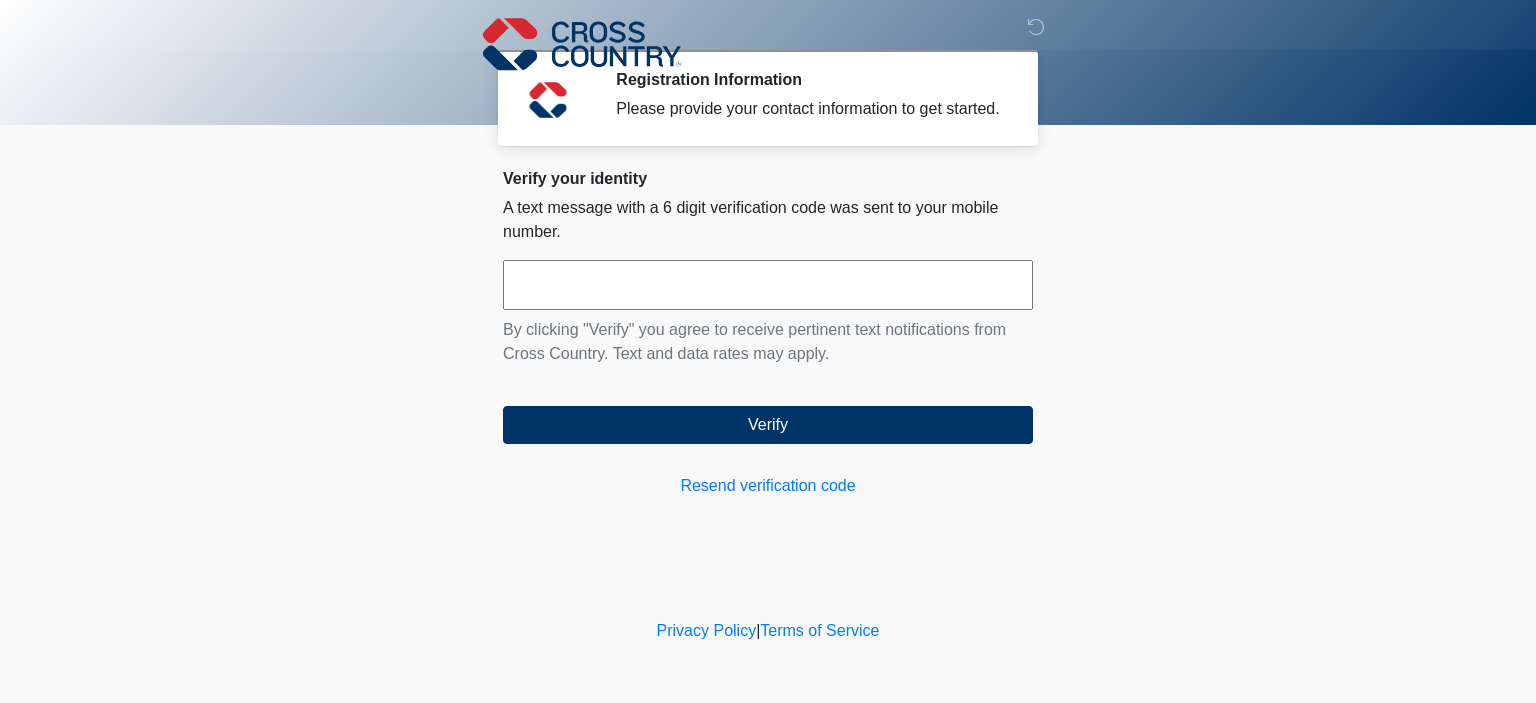 click at bounding box center (768, 285) 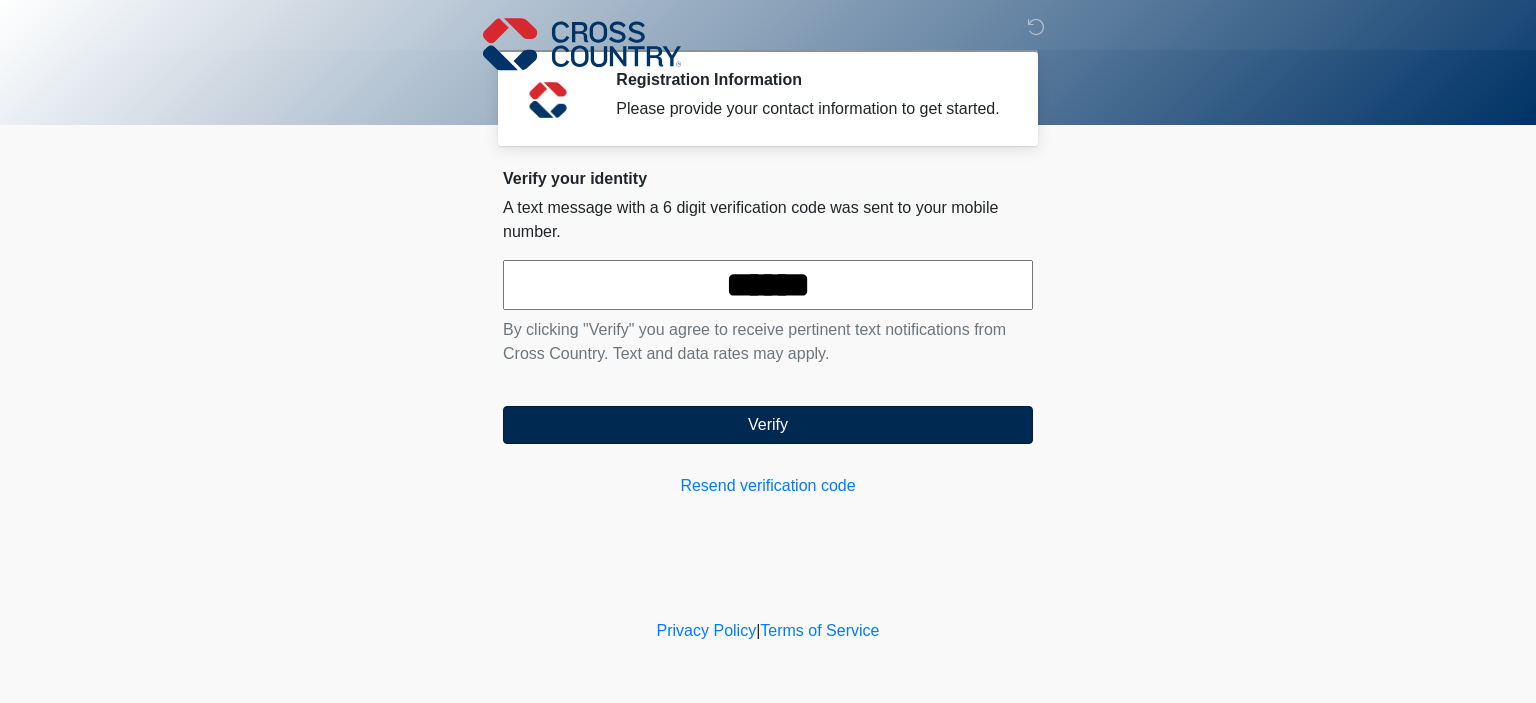 type on "******" 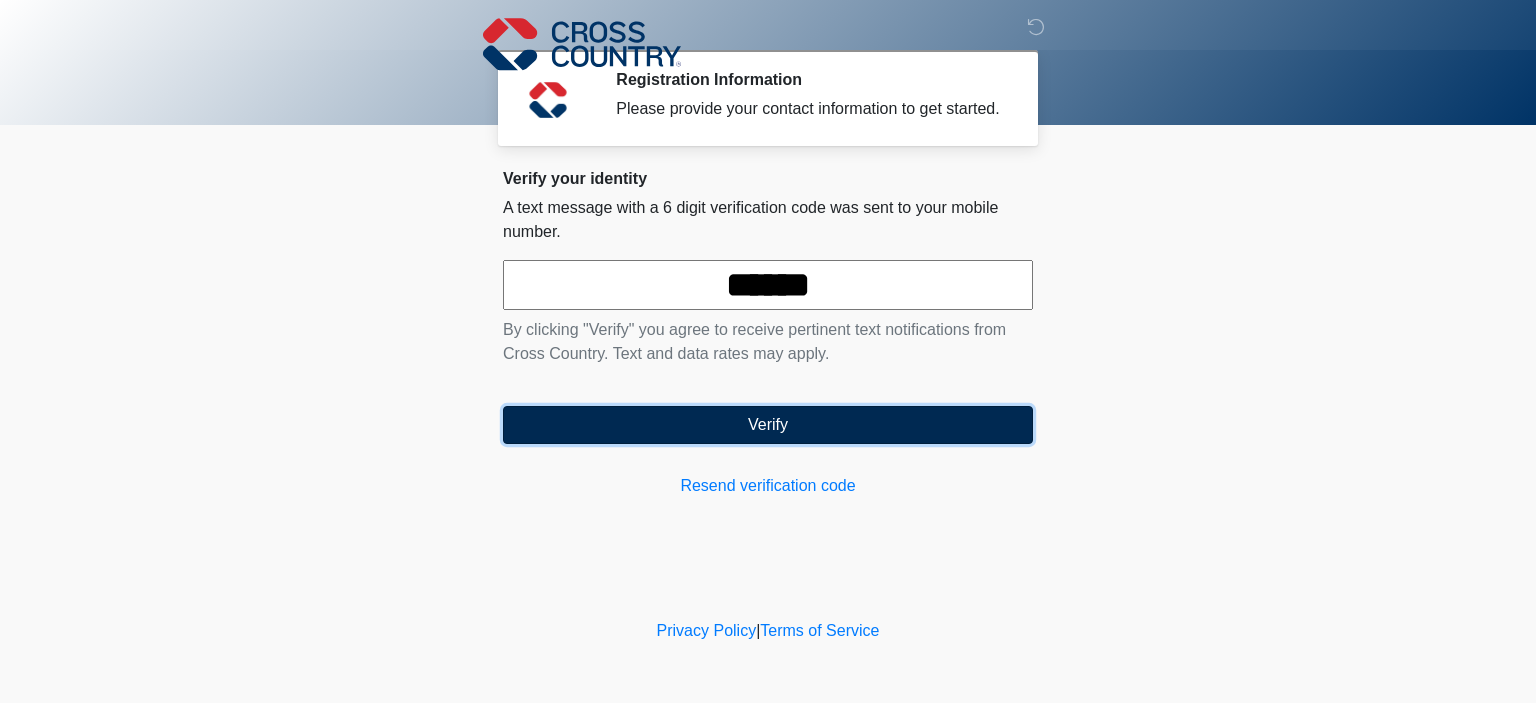 click on "Verify" at bounding box center [768, 425] 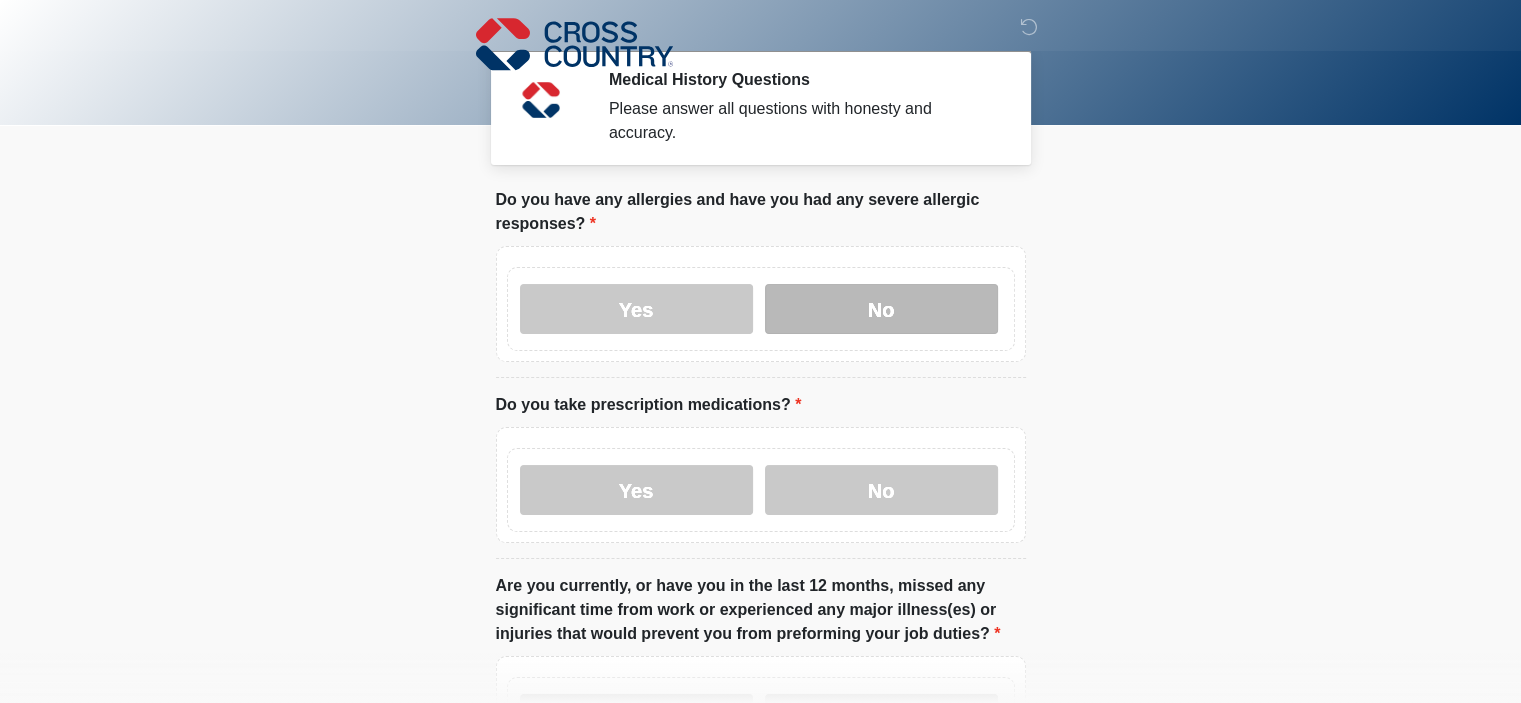 click on "No" at bounding box center [881, 309] 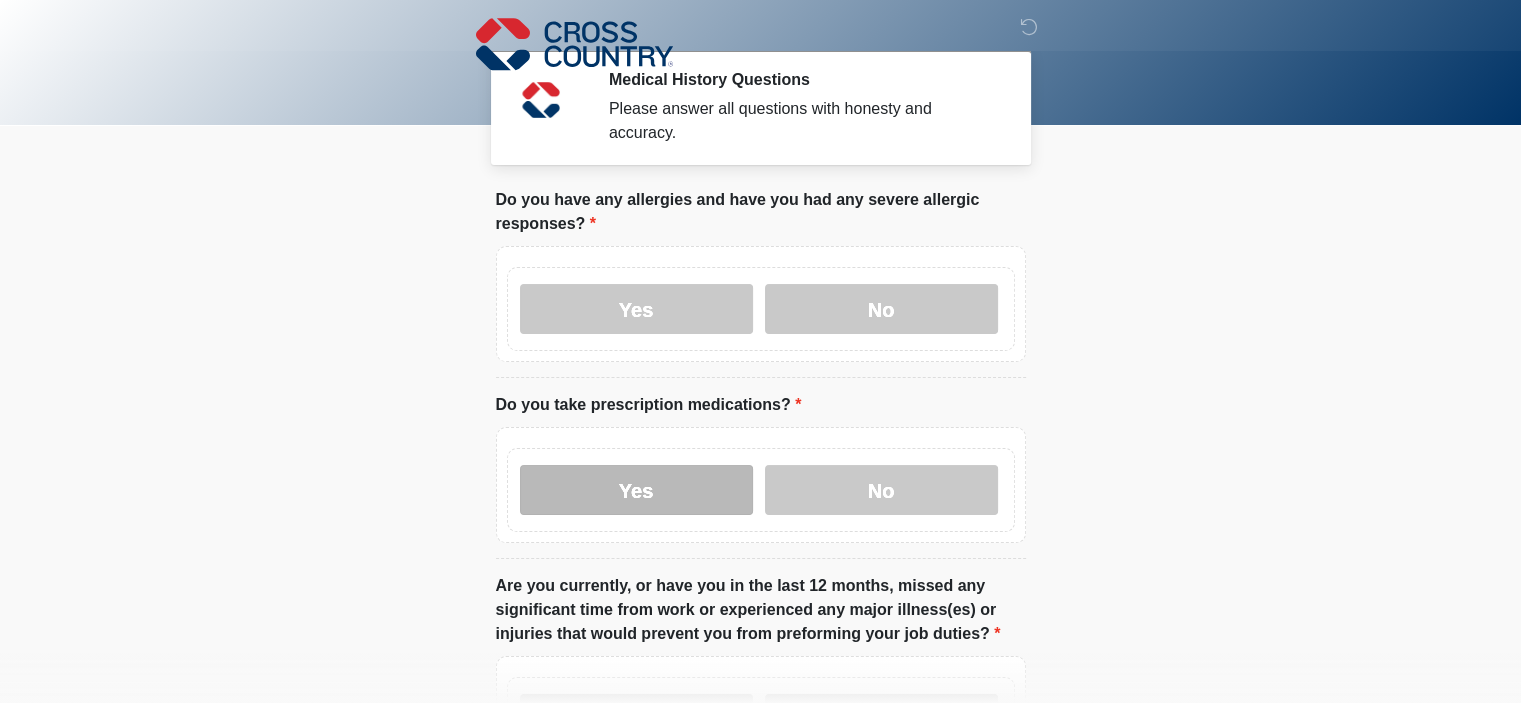 click on "Yes" at bounding box center [636, 490] 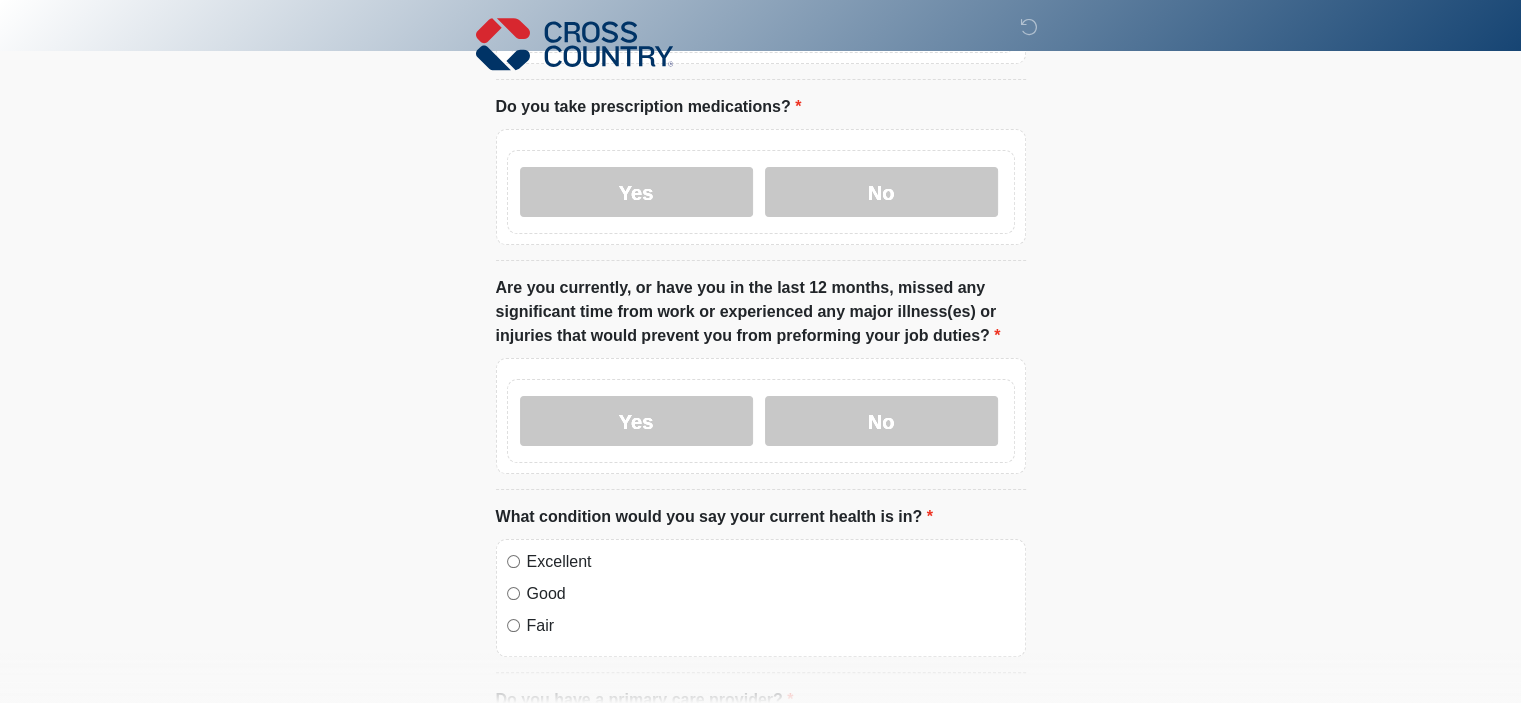 scroll, scrollTop: 300, scrollLeft: 0, axis: vertical 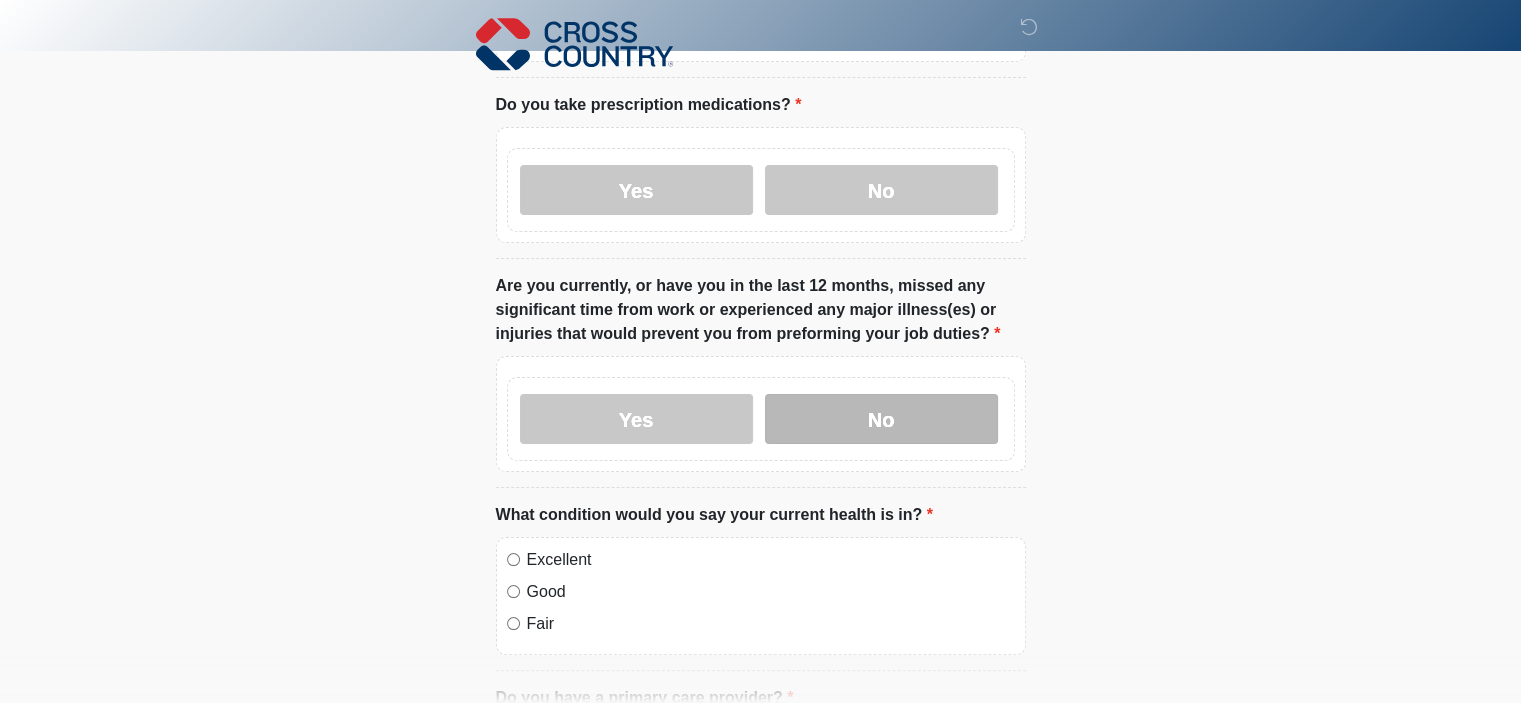 click on "No" at bounding box center [881, 419] 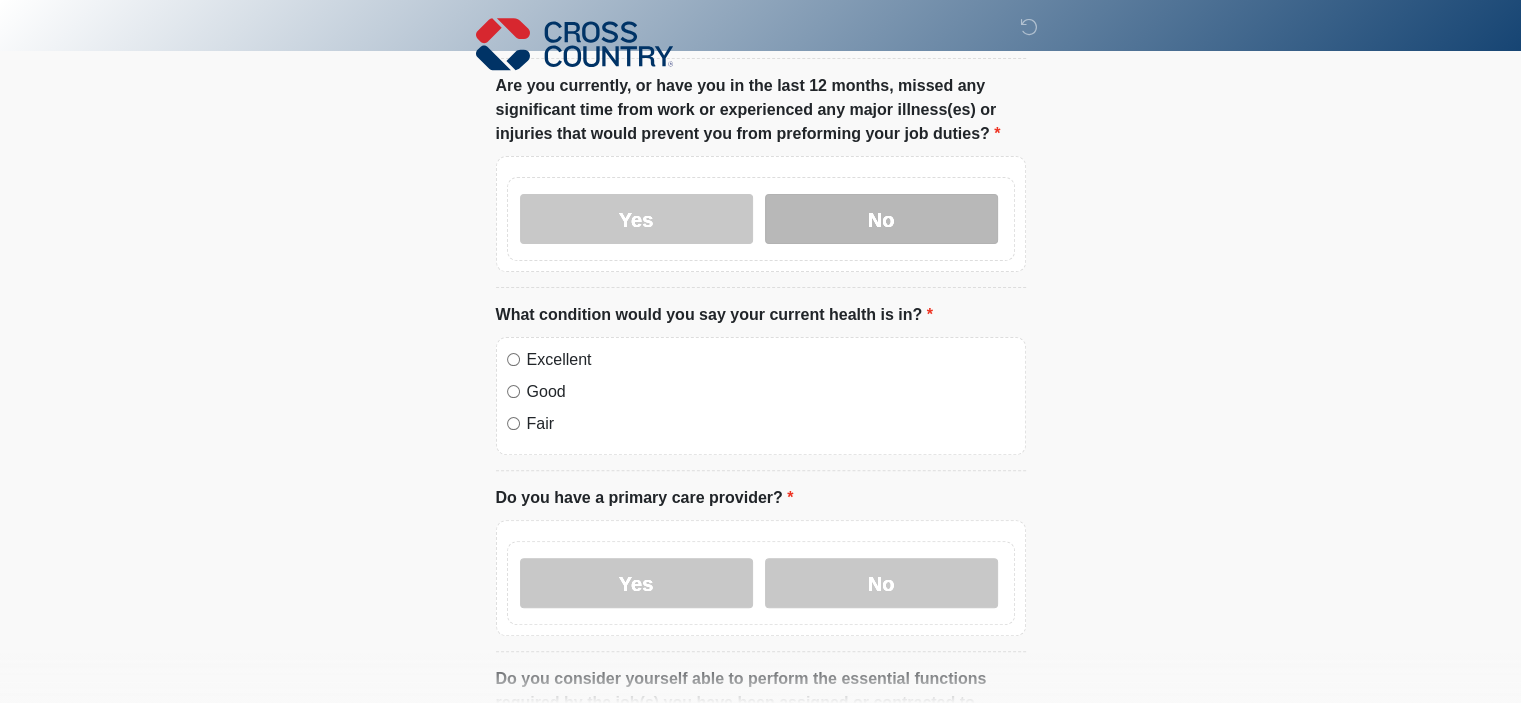 scroll, scrollTop: 600, scrollLeft: 0, axis: vertical 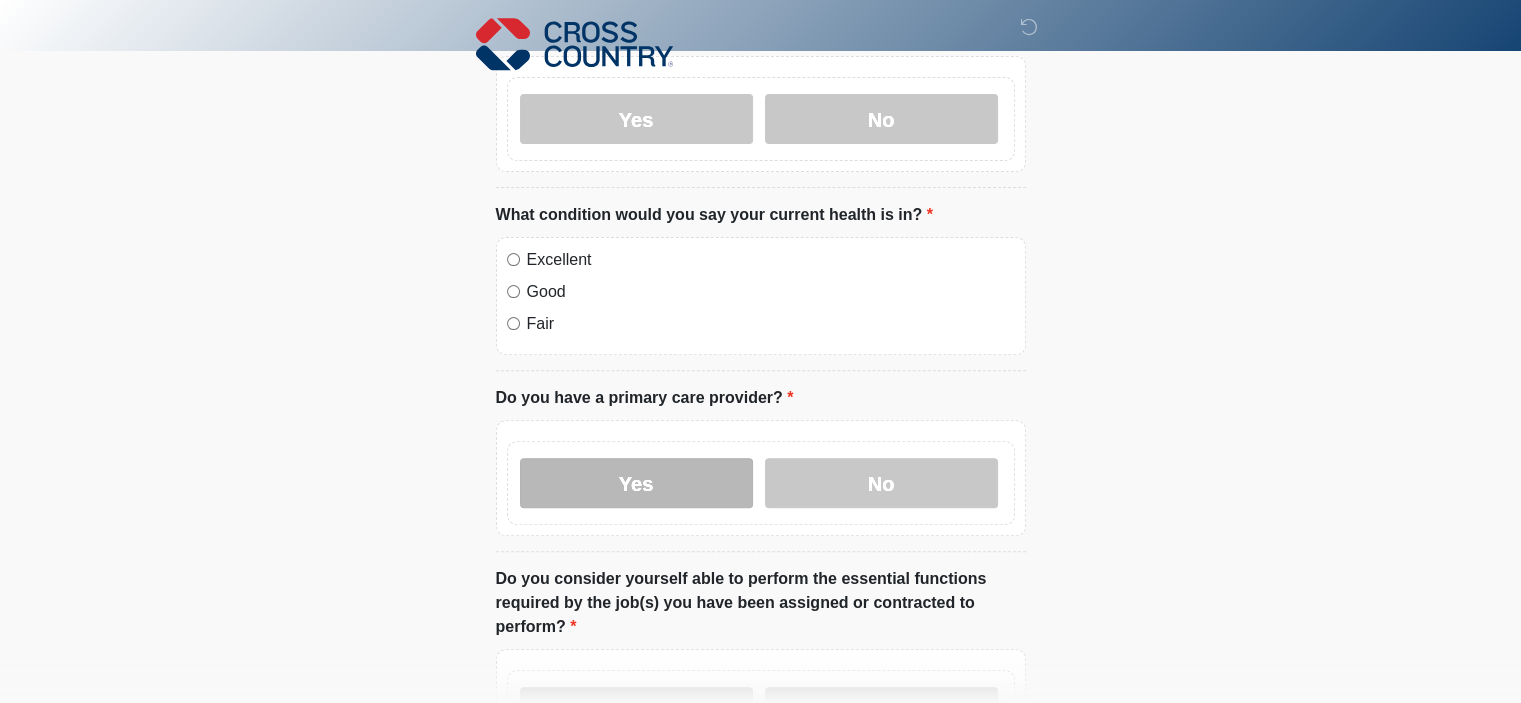 click on "Yes" at bounding box center (636, 483) 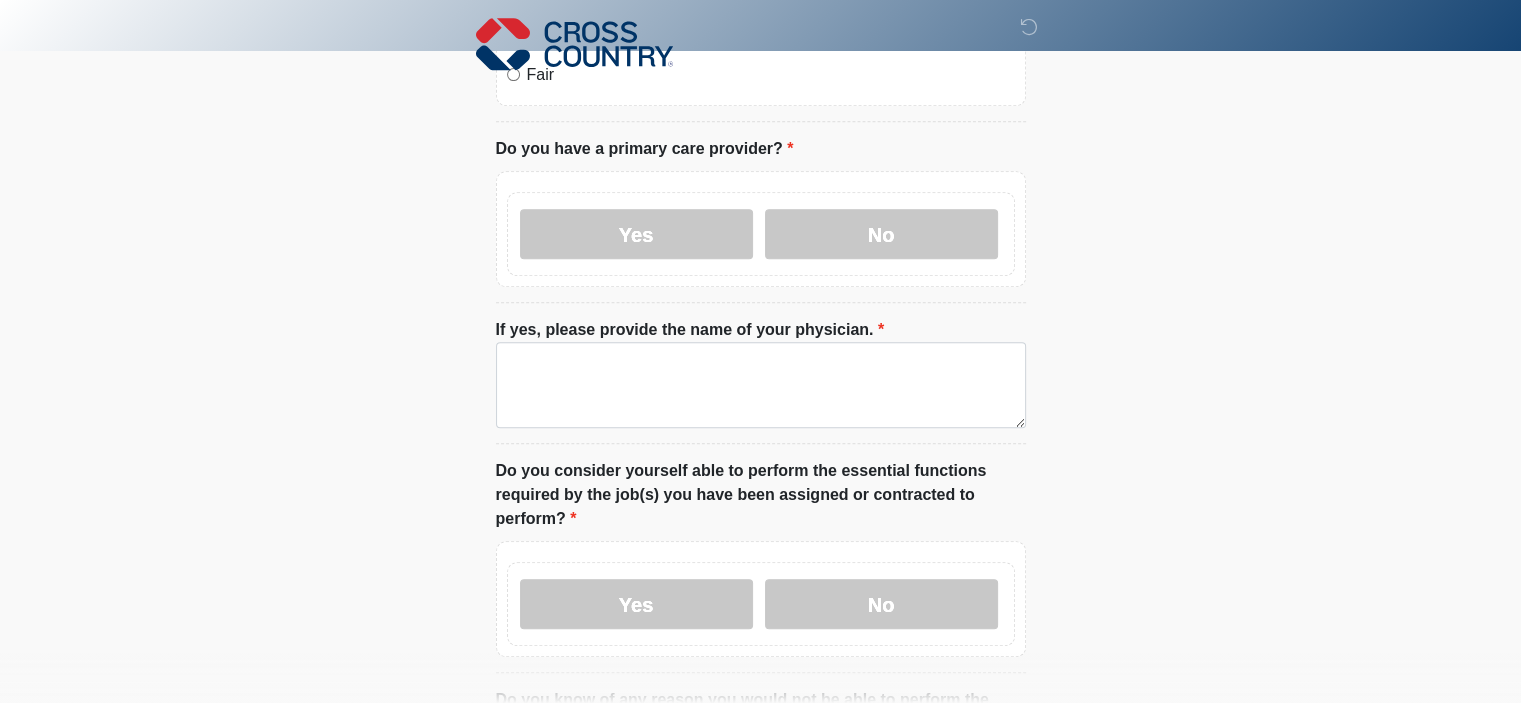 scroll, scrollTop: 900, scrollLeft: 0, axis: vertical 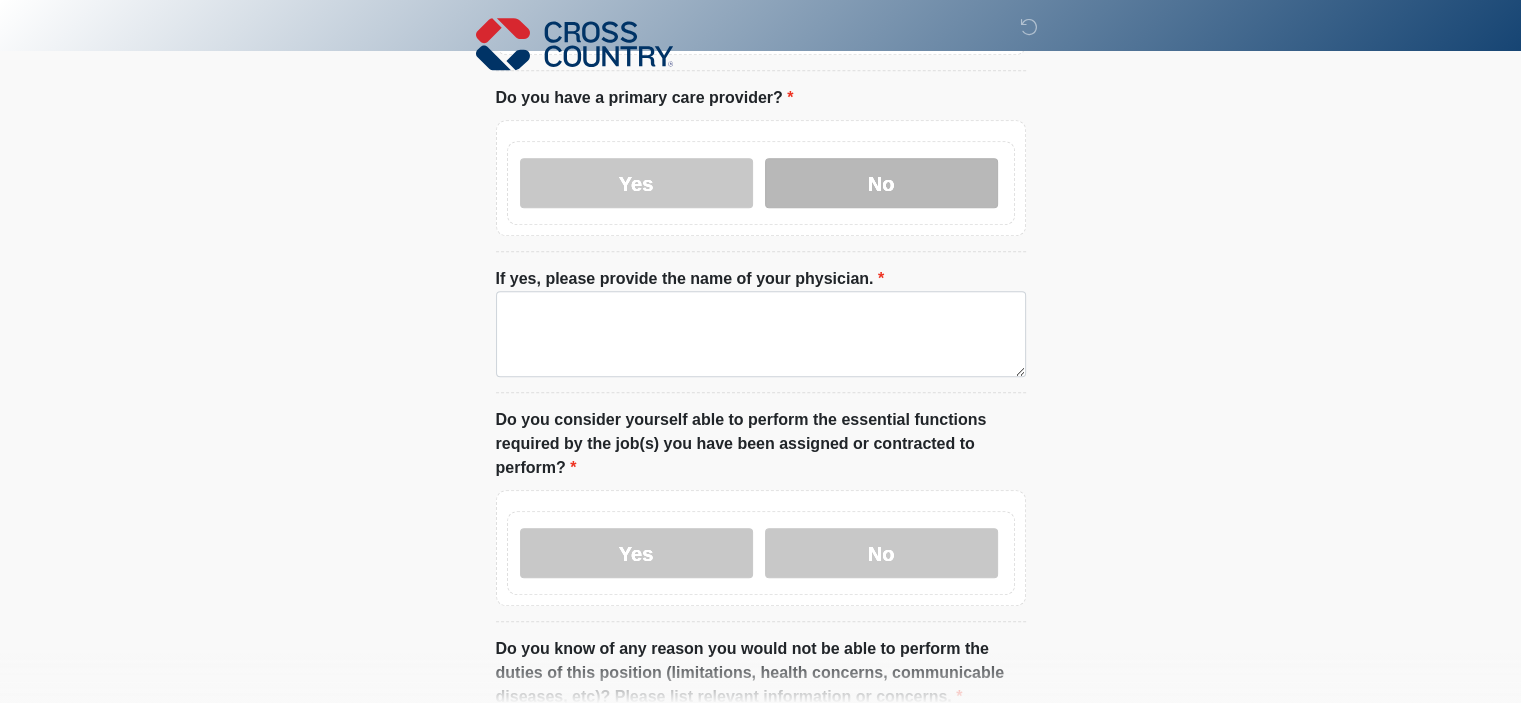 click on "No" at bounding box center [881, 183] 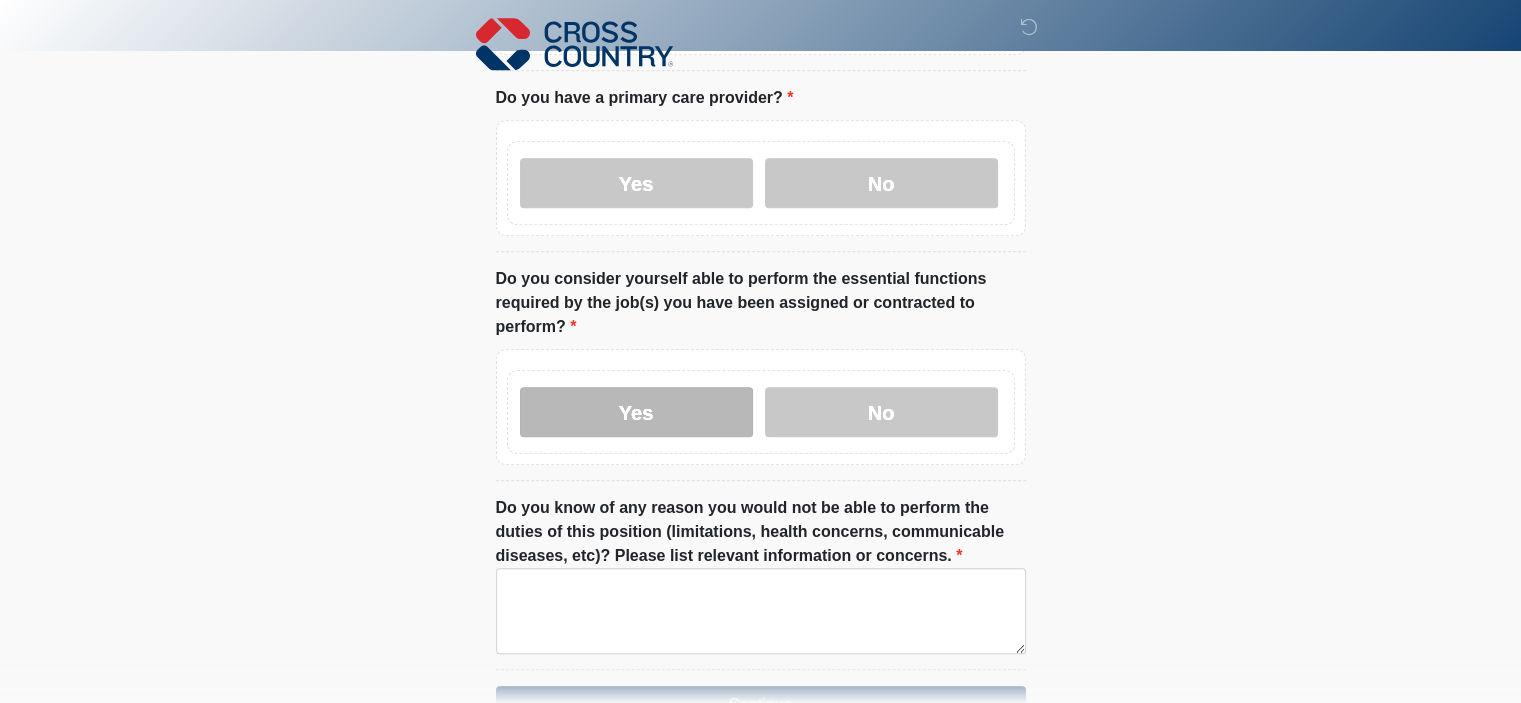click on "Yes" at bounding box center [636, 412] 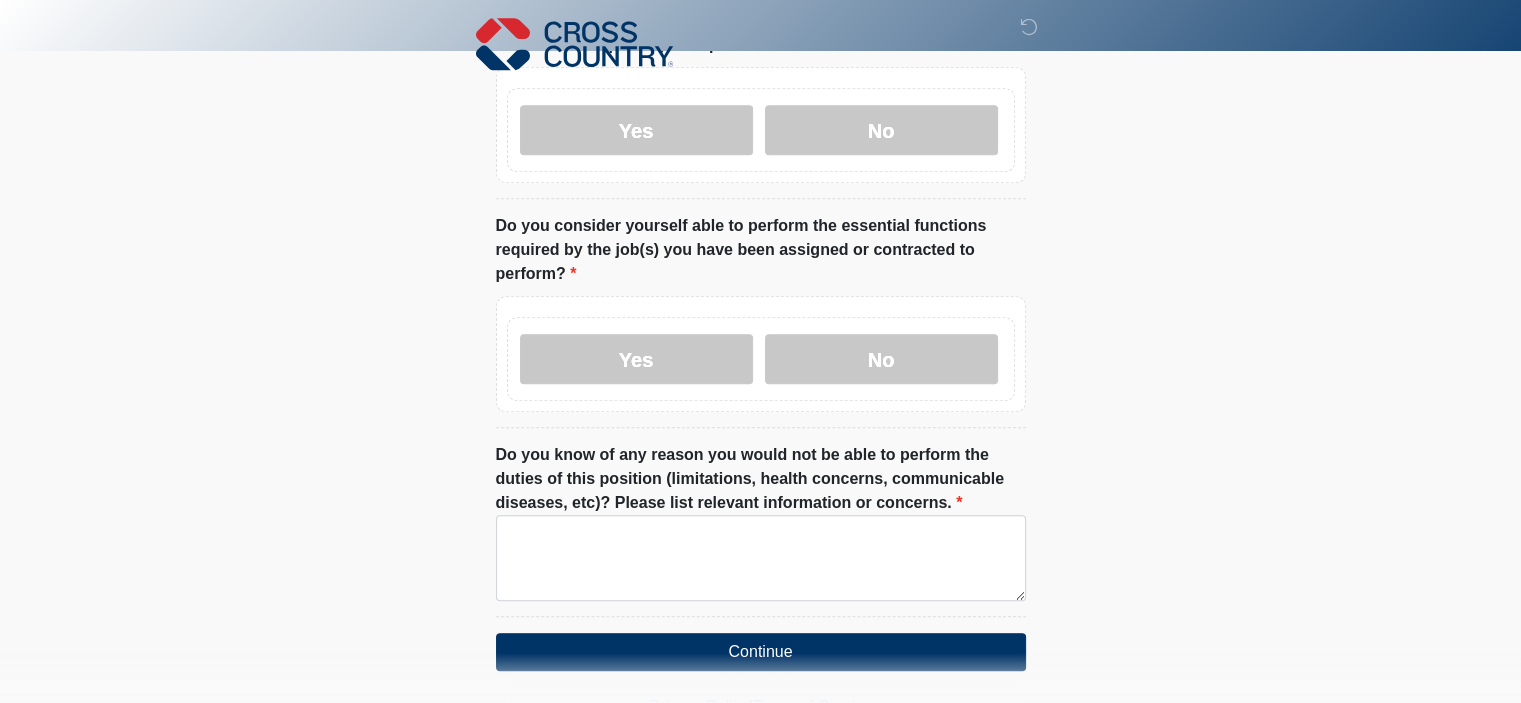 scroll, scrollTop: 1003, scrollLeft: 0, axis: vertical 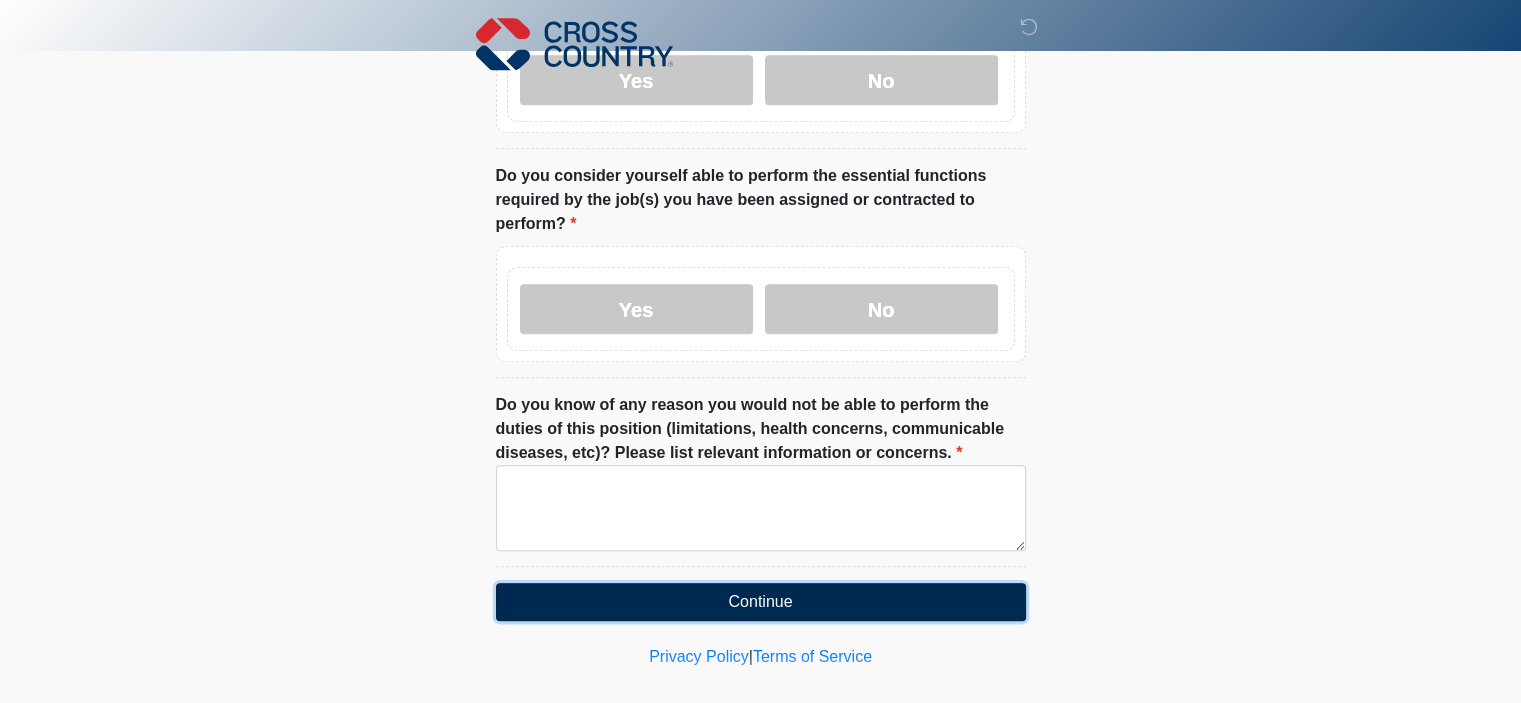 click on "Continue" at bounding box center [761, 602] 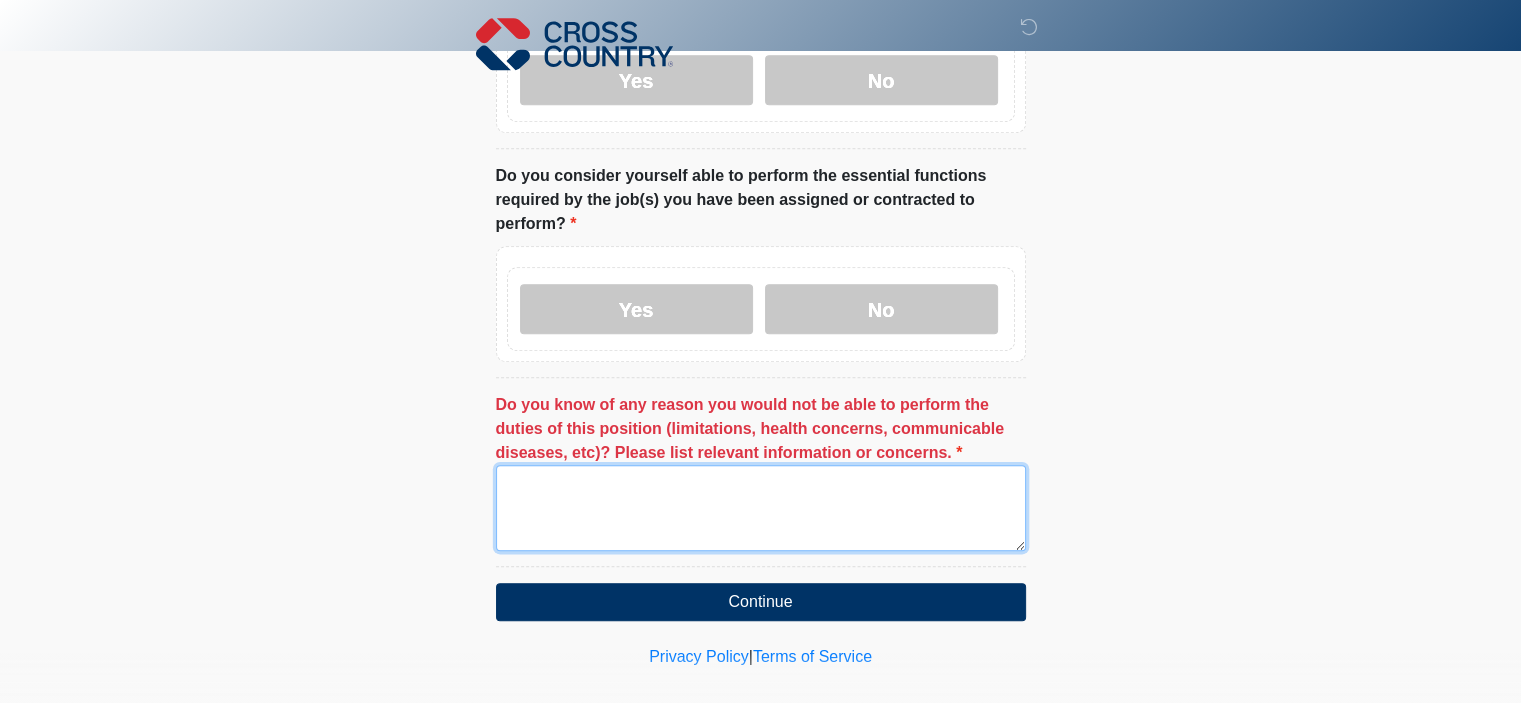 click on "Do you know of any reason you would not be able to perform the duties of this position (limitations, health concerns, communicable diseases, etc)?  Please list relevant information or concerns." at bounding box center (761, 508) 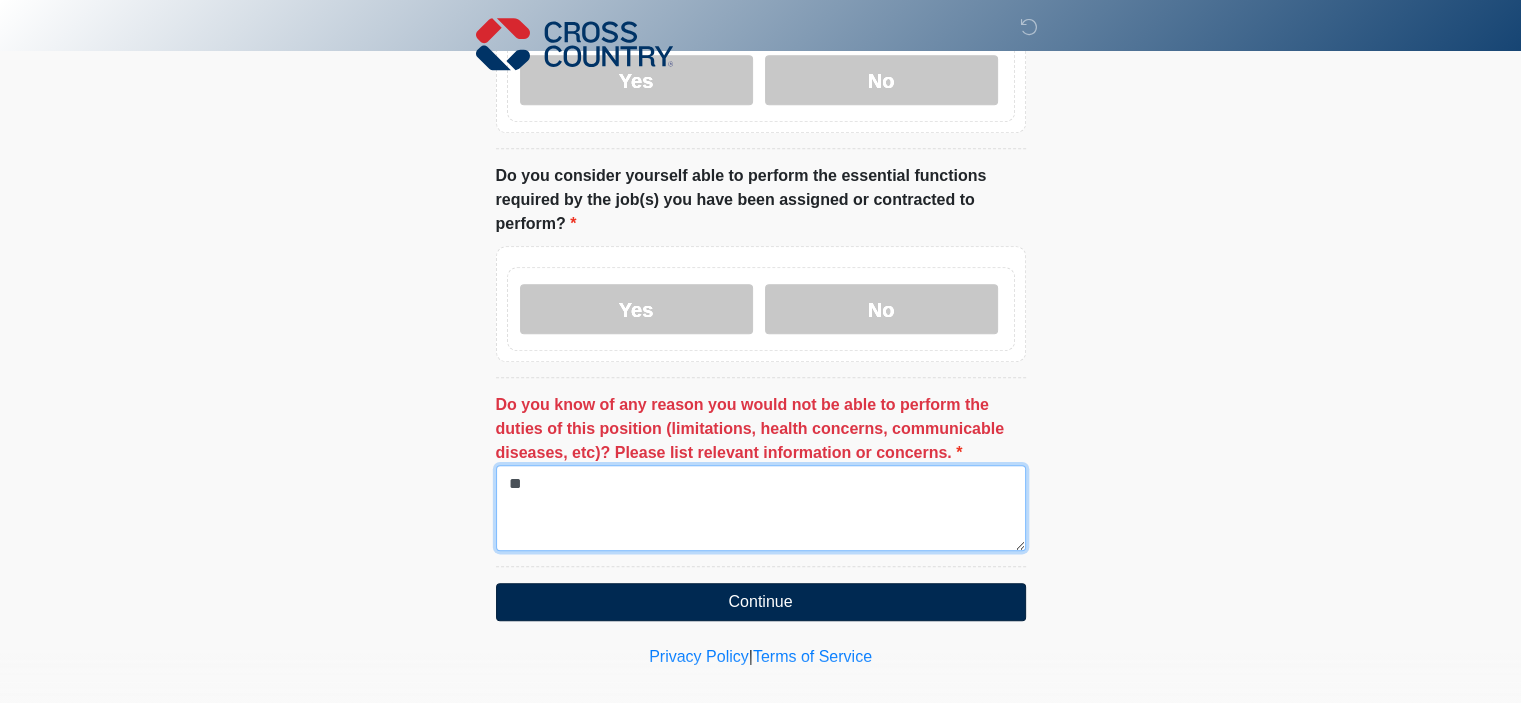 type on "**" 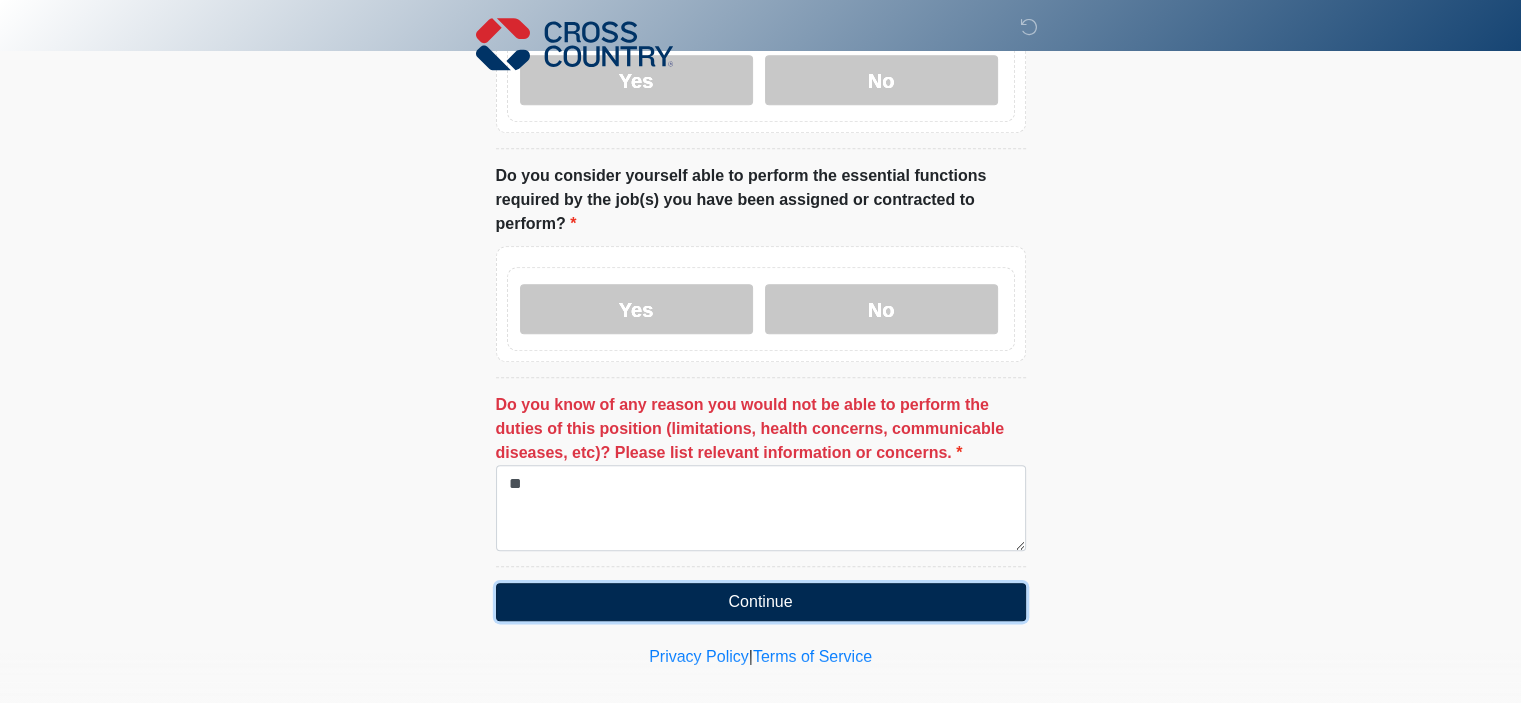 click on "Continue" at bounding box center (761, 602) 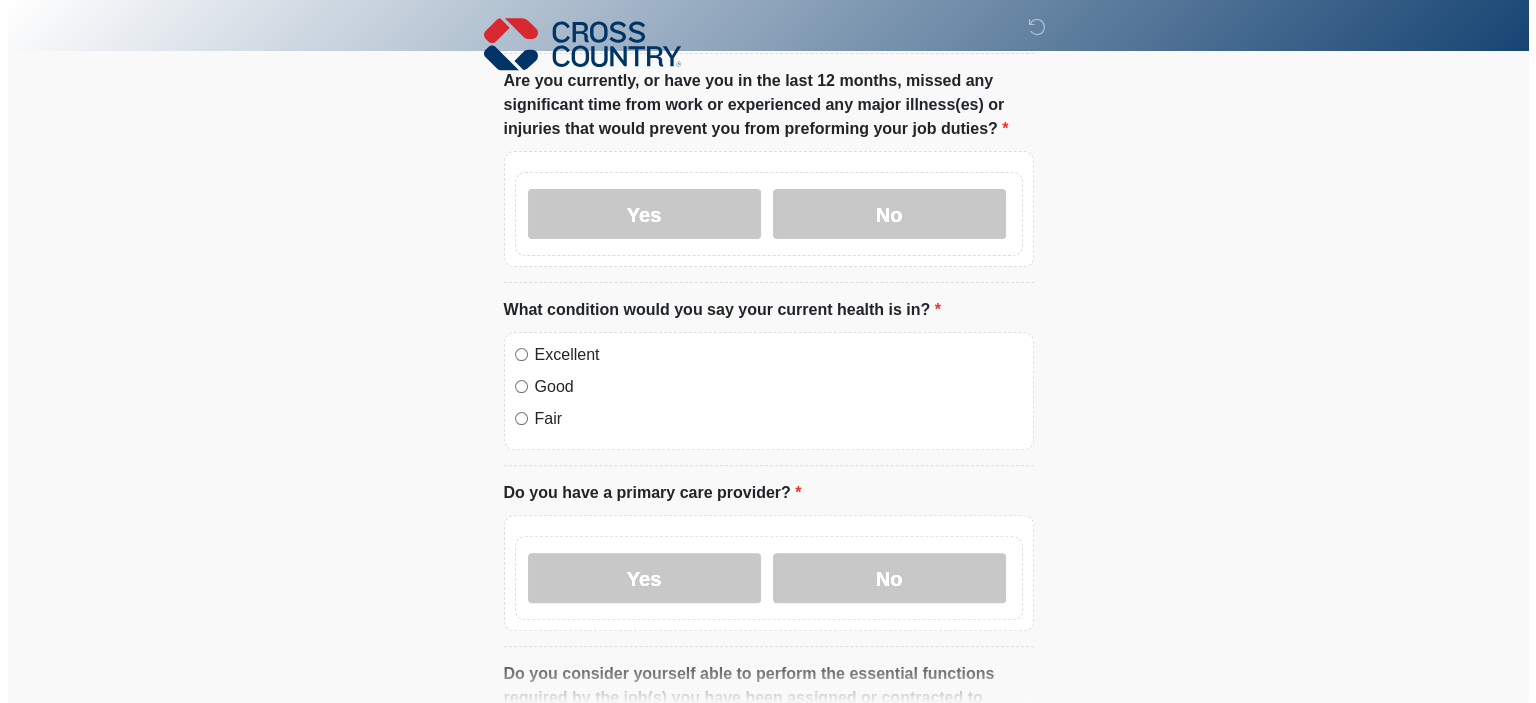 scroll, scrollTop: 0, scrollLeft: 0, axis: both 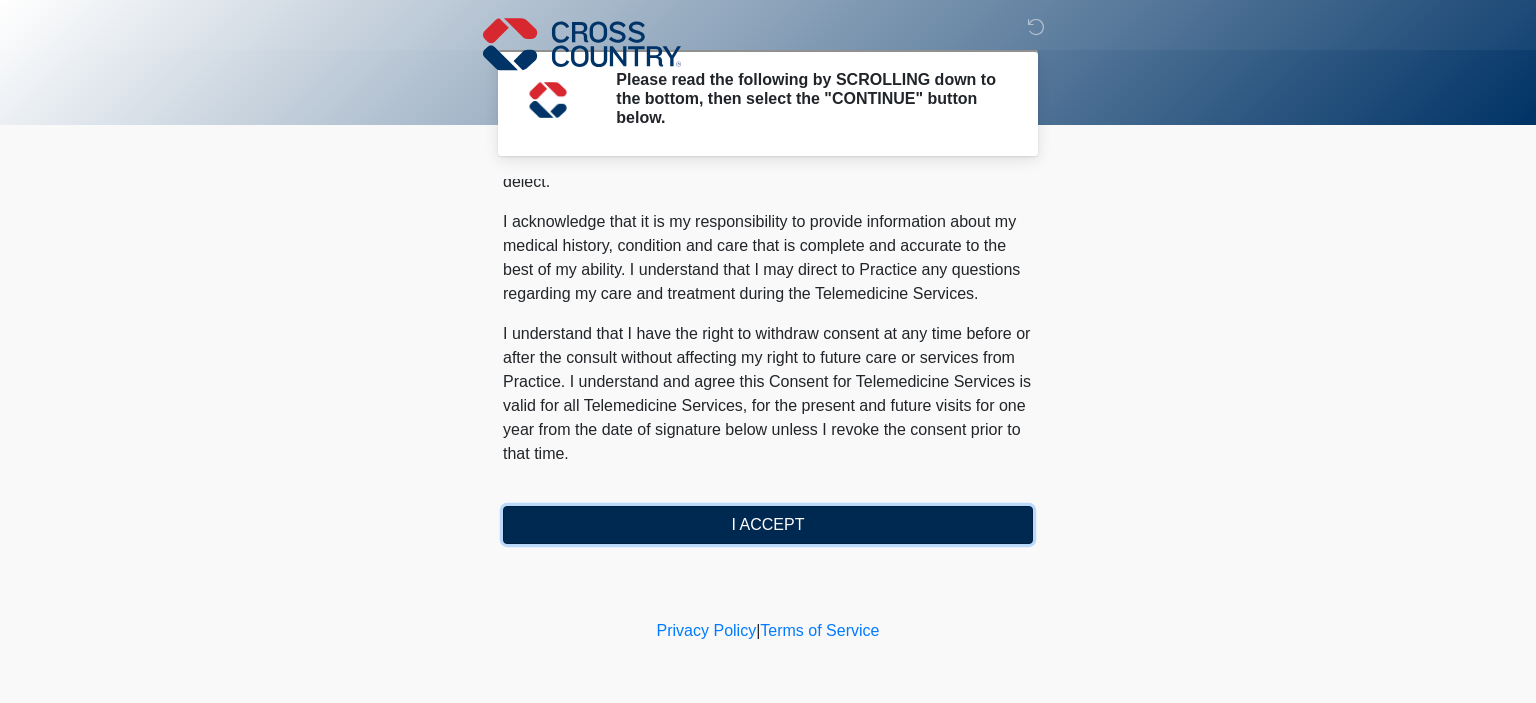 click on "I ACCEPT" at bounding box center [768, 525] 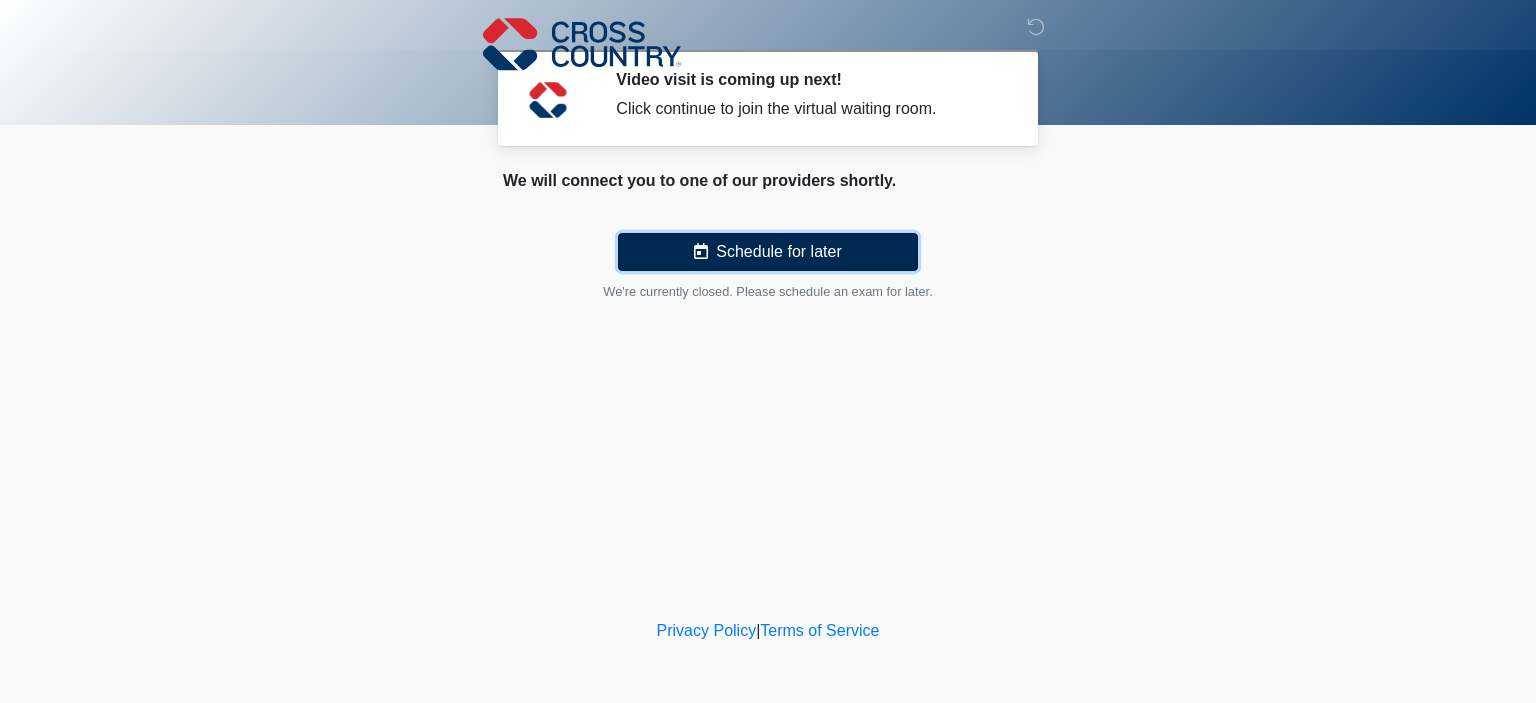 click on "Schedule for later" at bounding box center (768, 252) 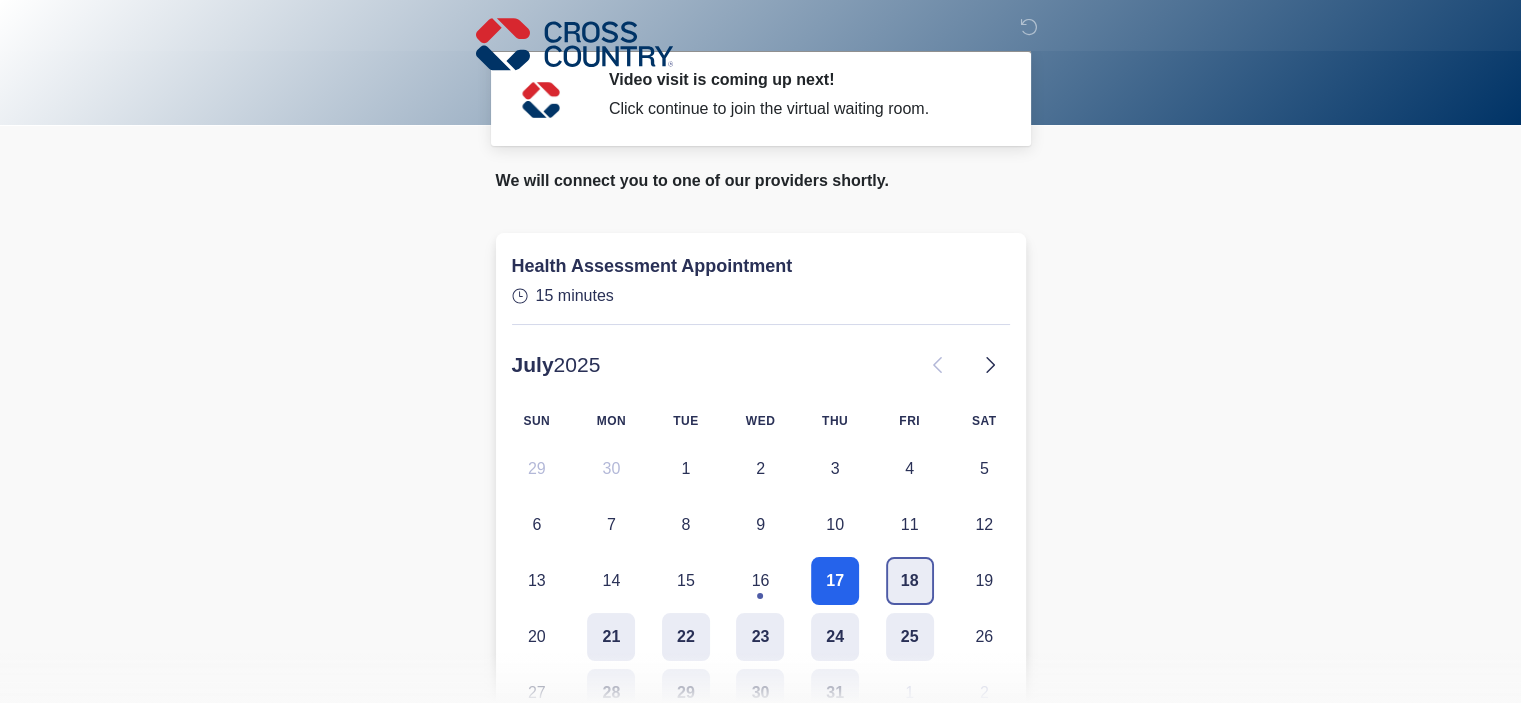 click on "18" at bounding box center (910, 581) 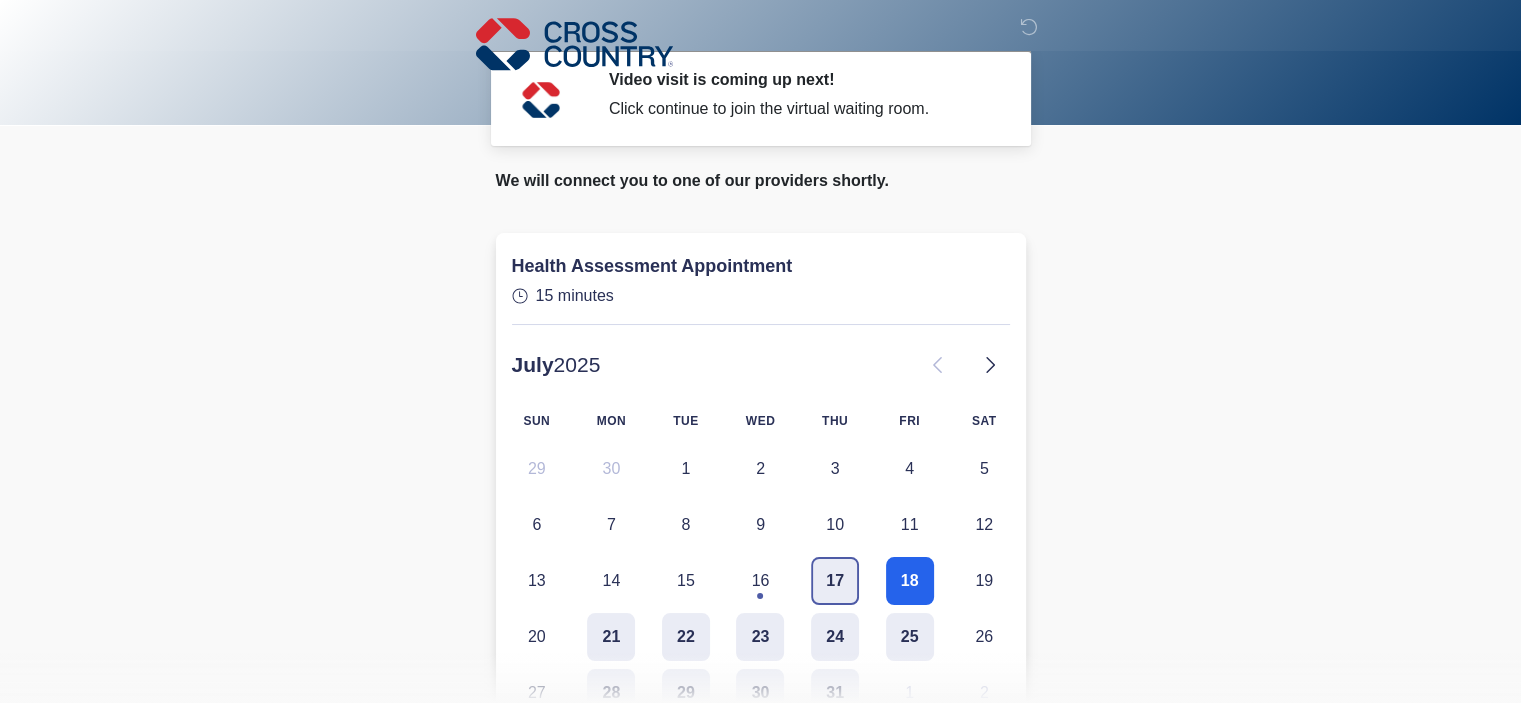 click on "17" at bounding box center (835, 581) 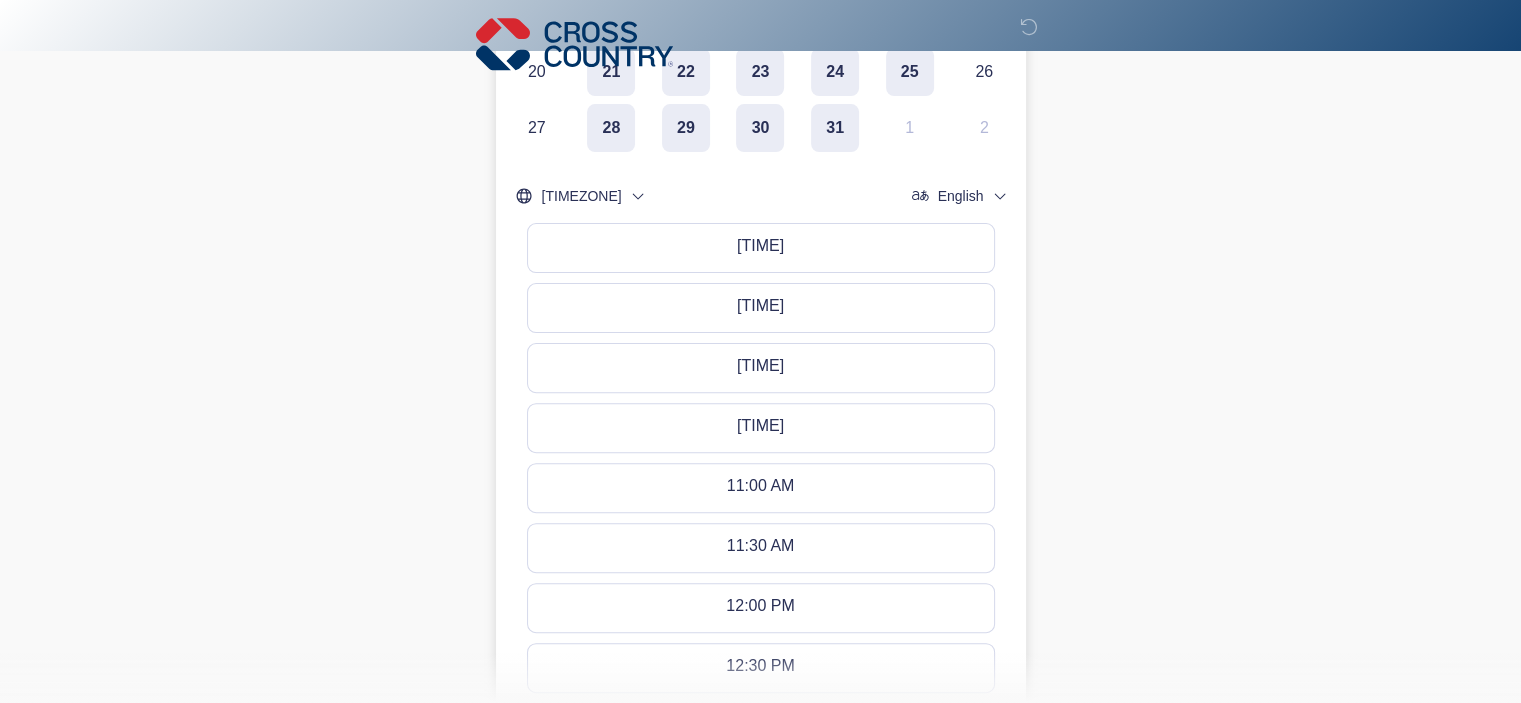 scroll, scrollTop: 600, scrollLeft: 0, axis: vertical 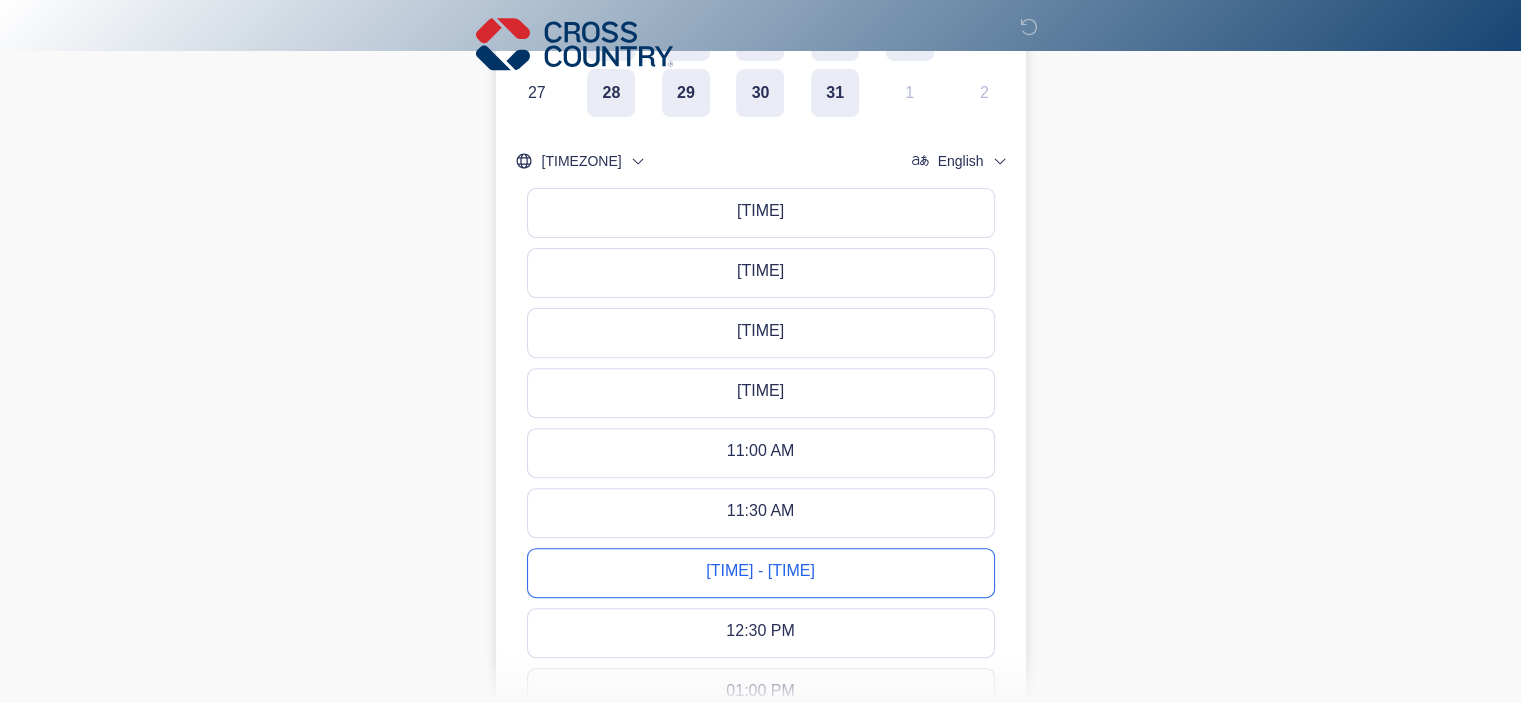 click on "12:00 PM - 12:15 PM" at bounding box center (760, 573) 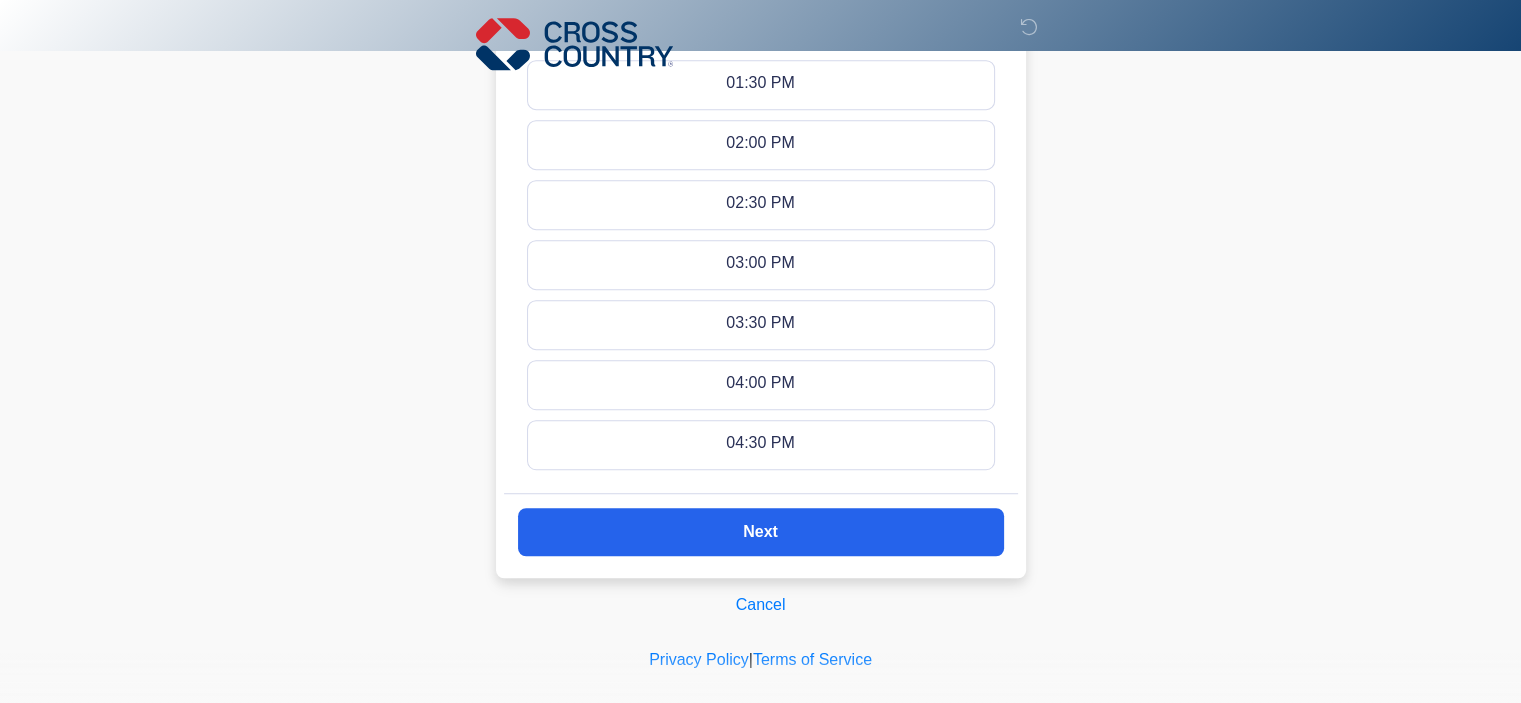 scroll, scrollTop: 1292, scrollLeft: 0, axis: vertical 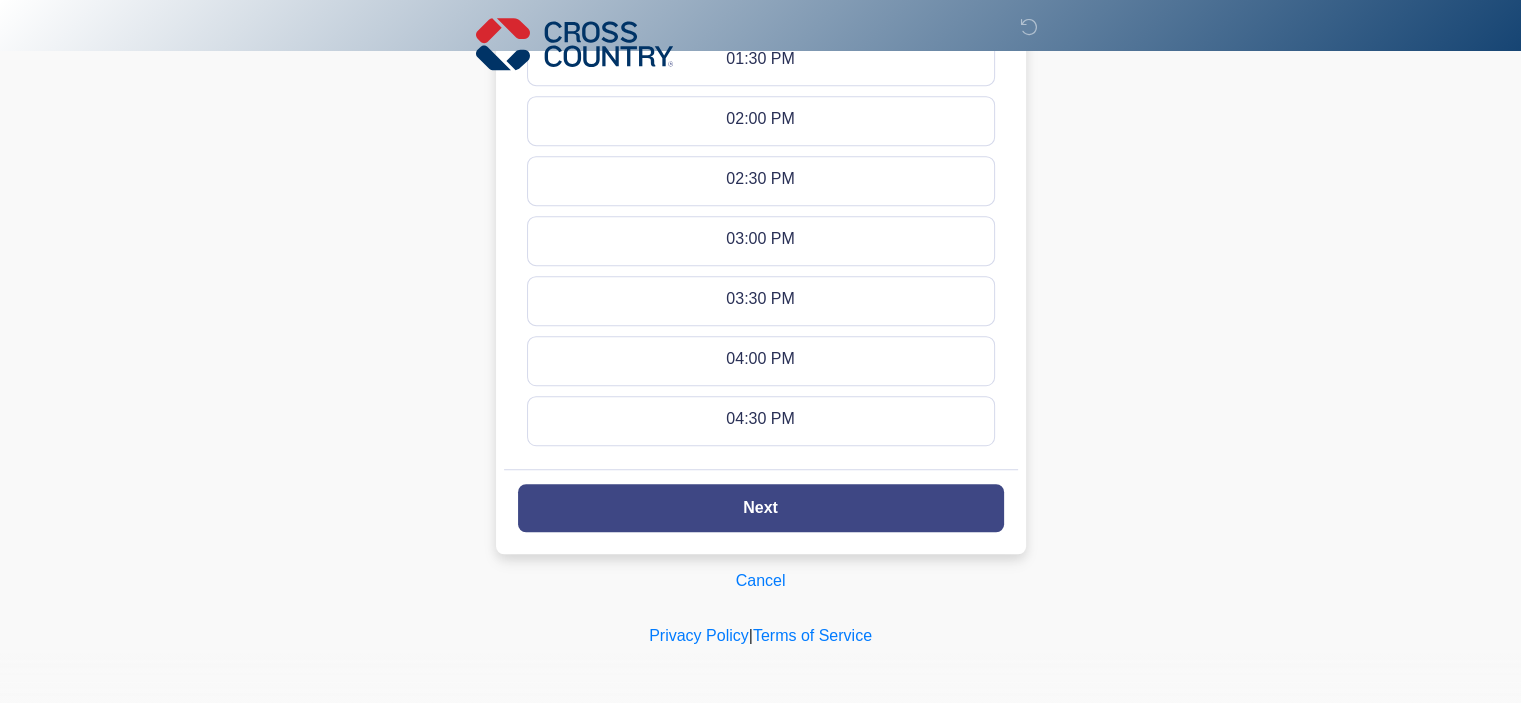 click on "Next" 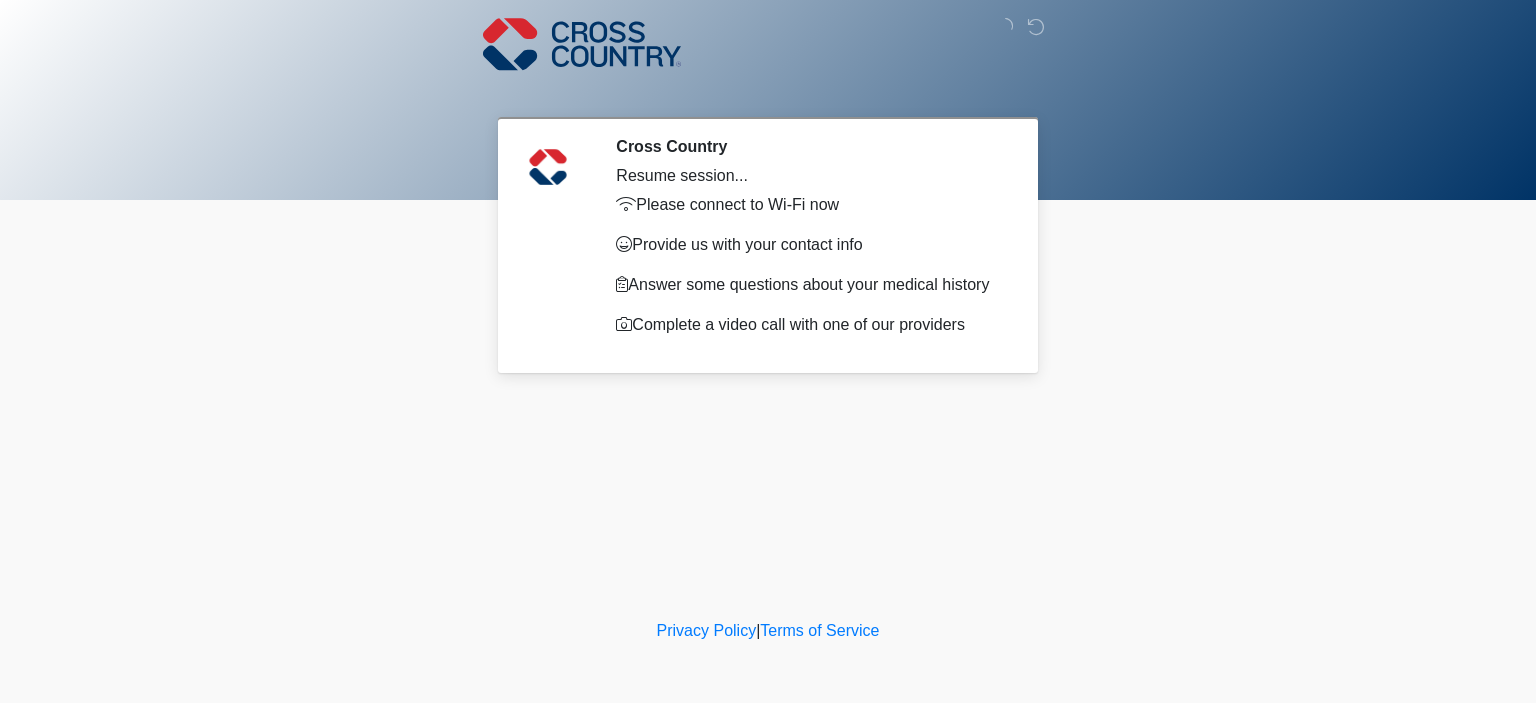 scroll, scrollTop: 0, scrollLeft: 0, axis: both 